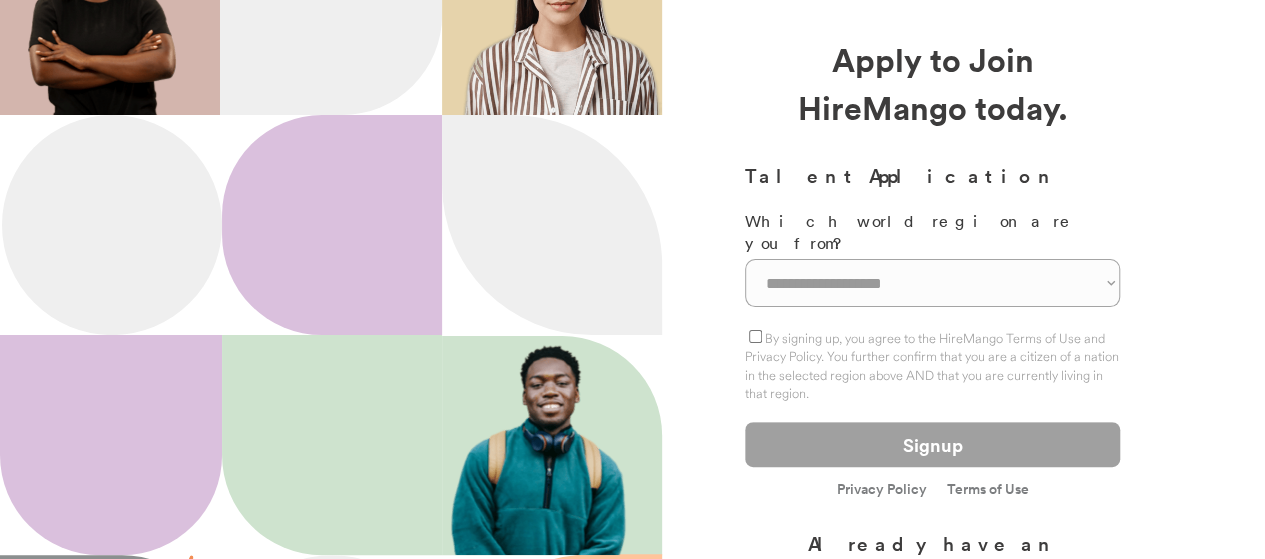 scroll, scrollTop: 187, scrollLeft: 0, axis: vertical 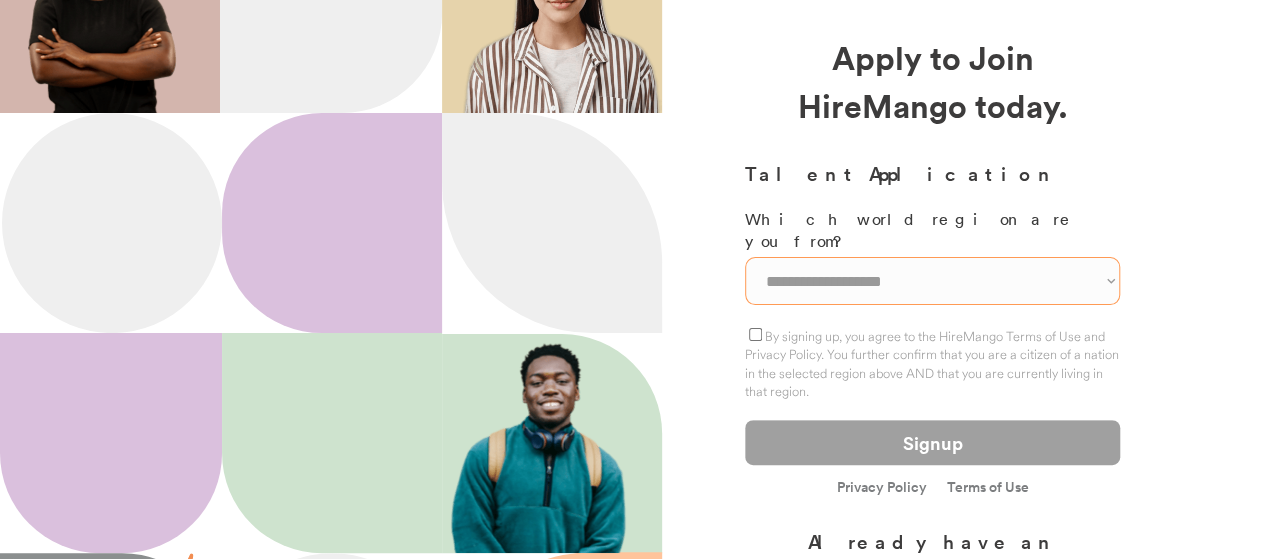 click on "**********" at bounding box center (932, 281) 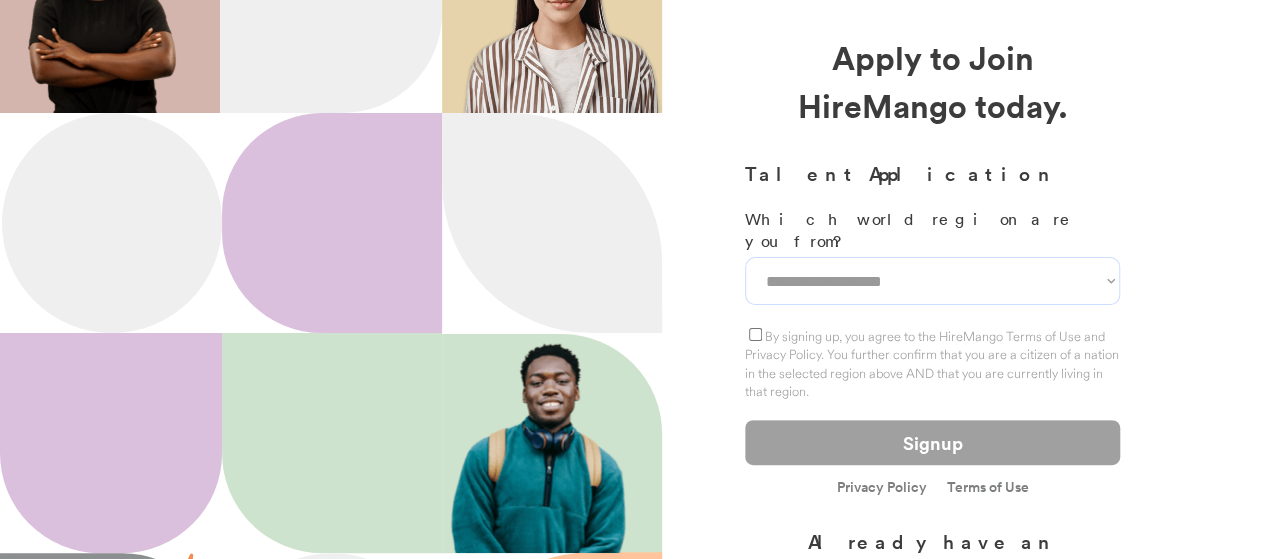 select on "[LAST]" 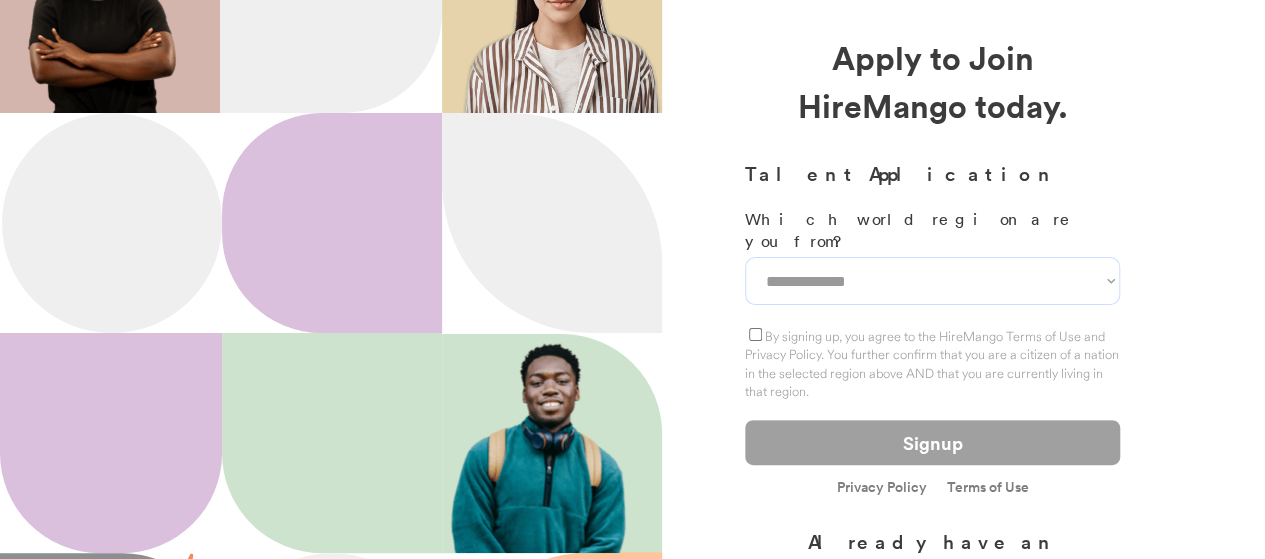 click on "**********" at bounding box center [932, 281] 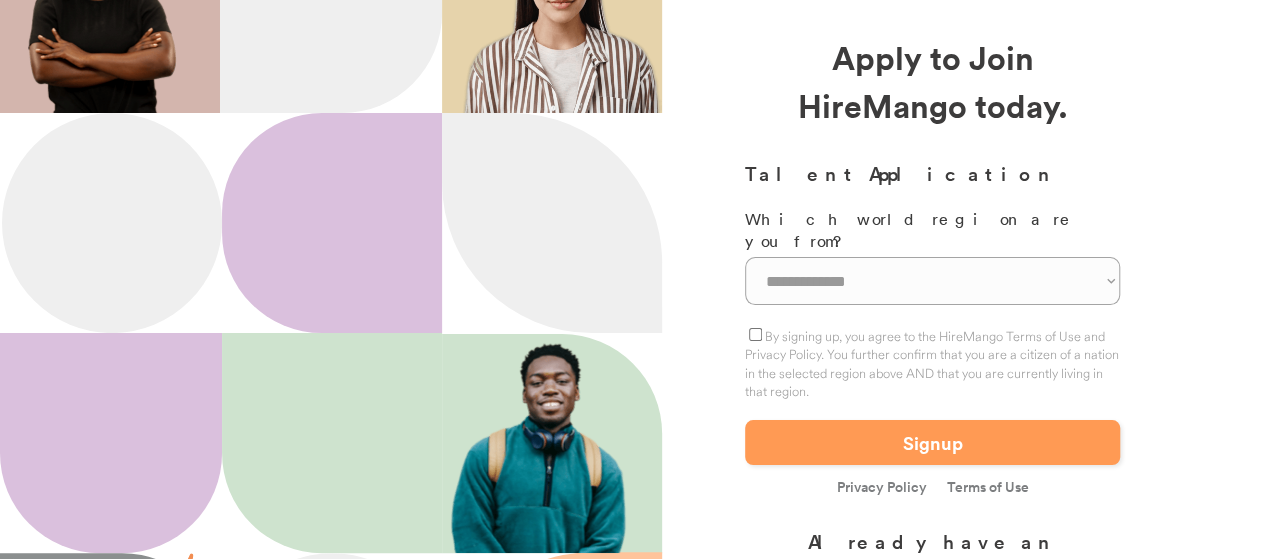 click on "Signup" at bounding box center [932, 442] 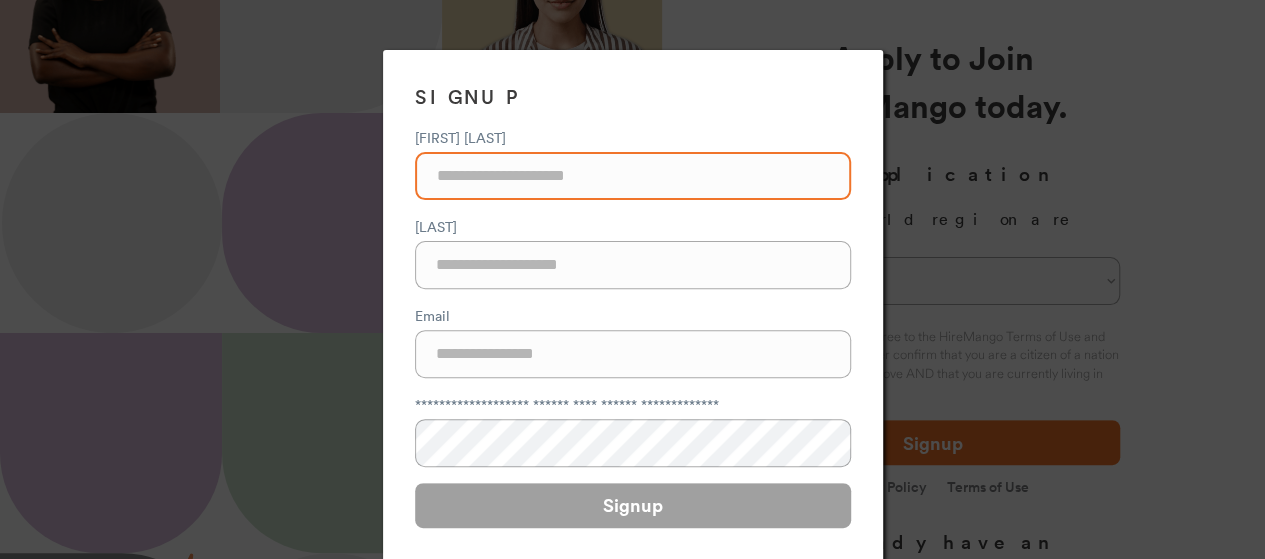 click at bounding box center [633, 176] 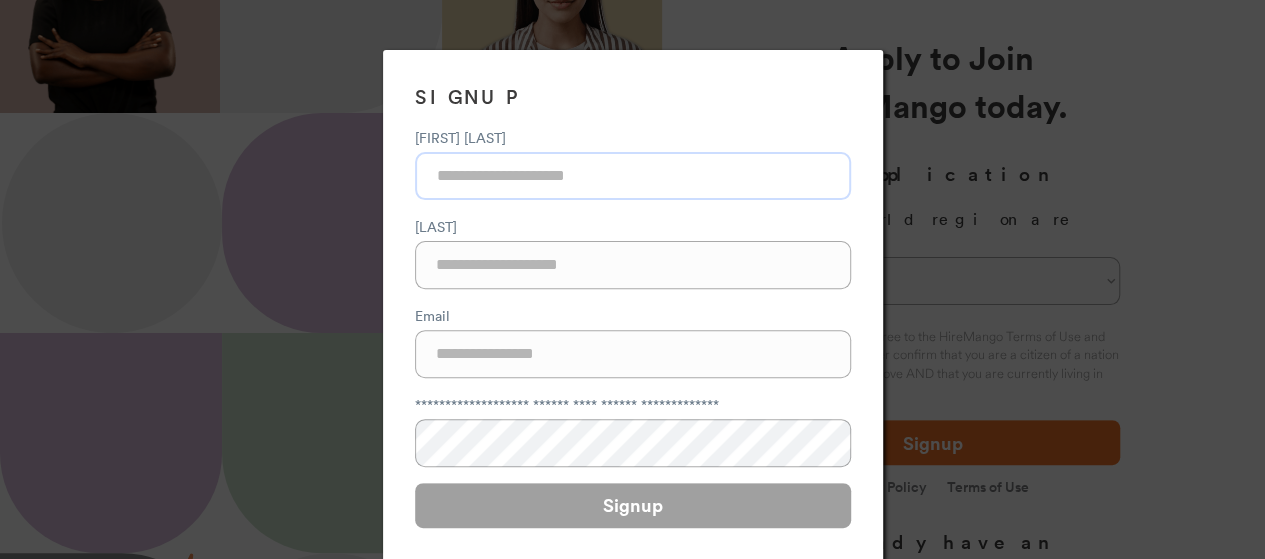 type on "[LAST]" 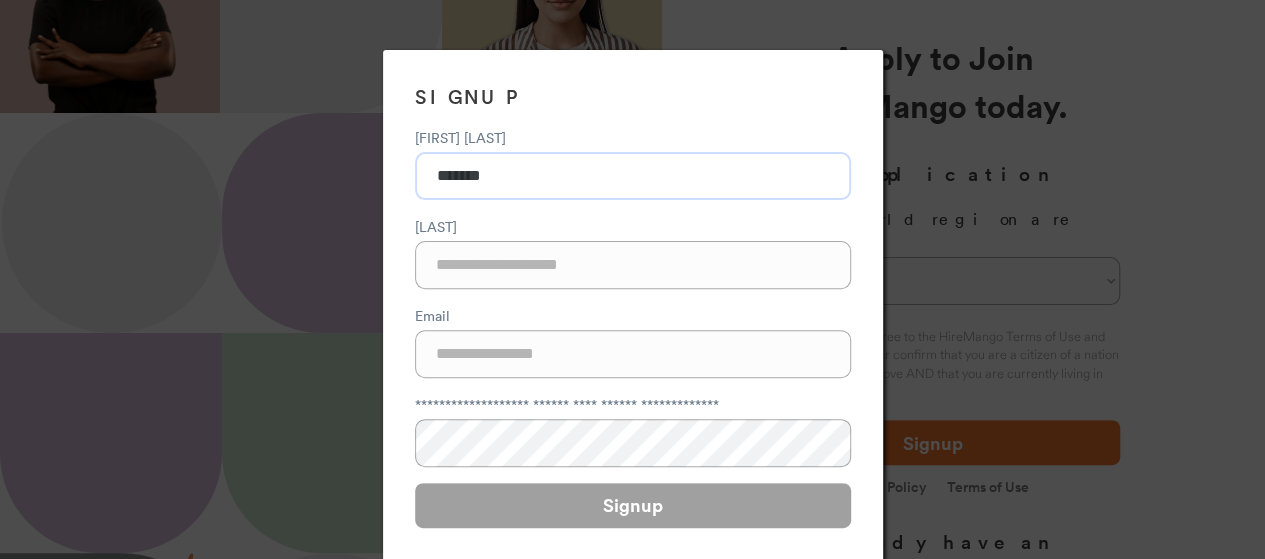 type on "[FIRST]" 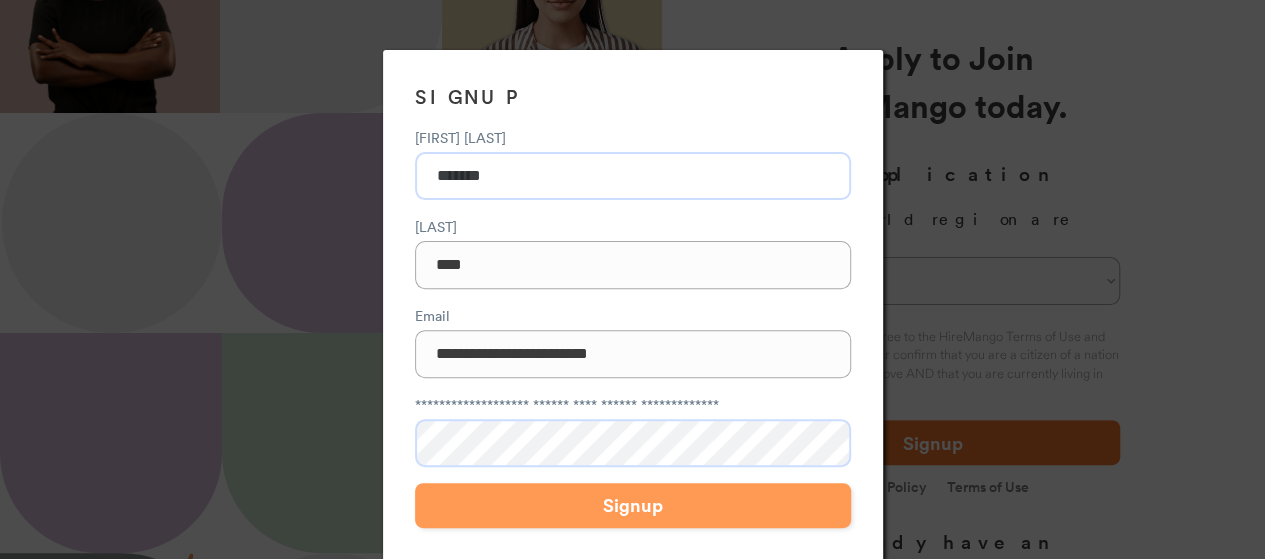 click on "Signup" at bounding box center (633, 505) 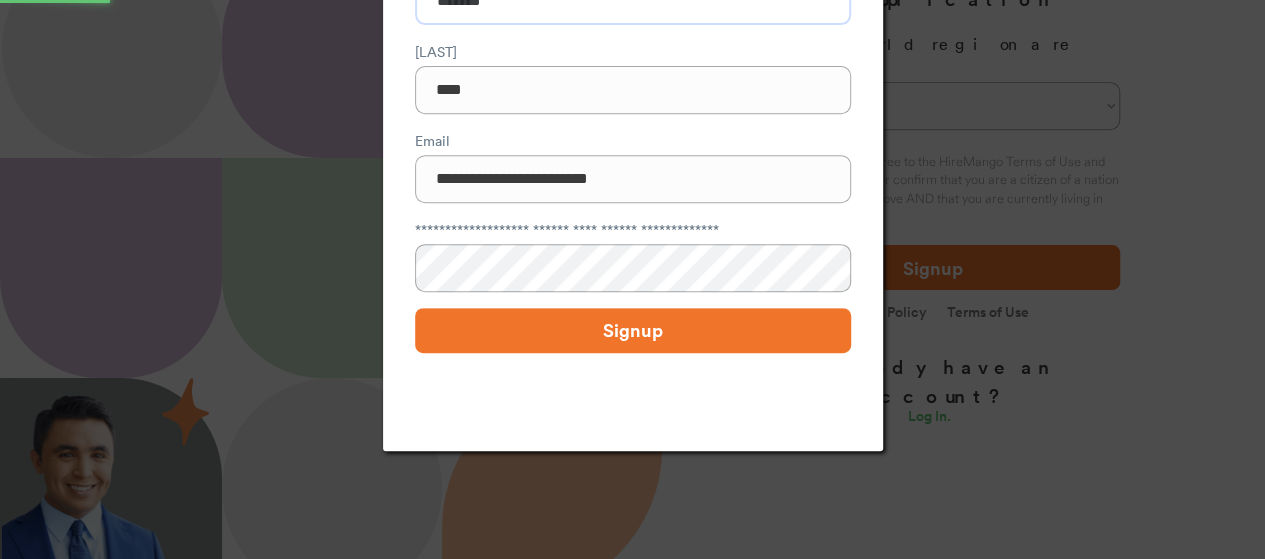 scroll, scrollTop: 363, scrollLeft: 0, axis: vertical 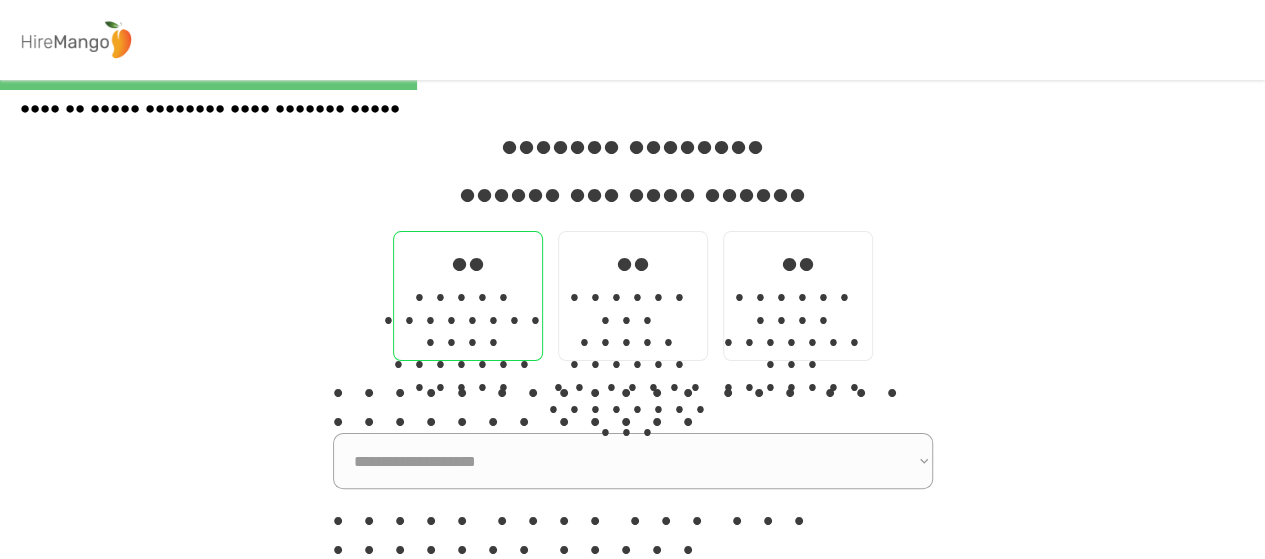 click on "•• ••••• •••••••• •••• ••••••• •••••" at bounding box center [468, 296] 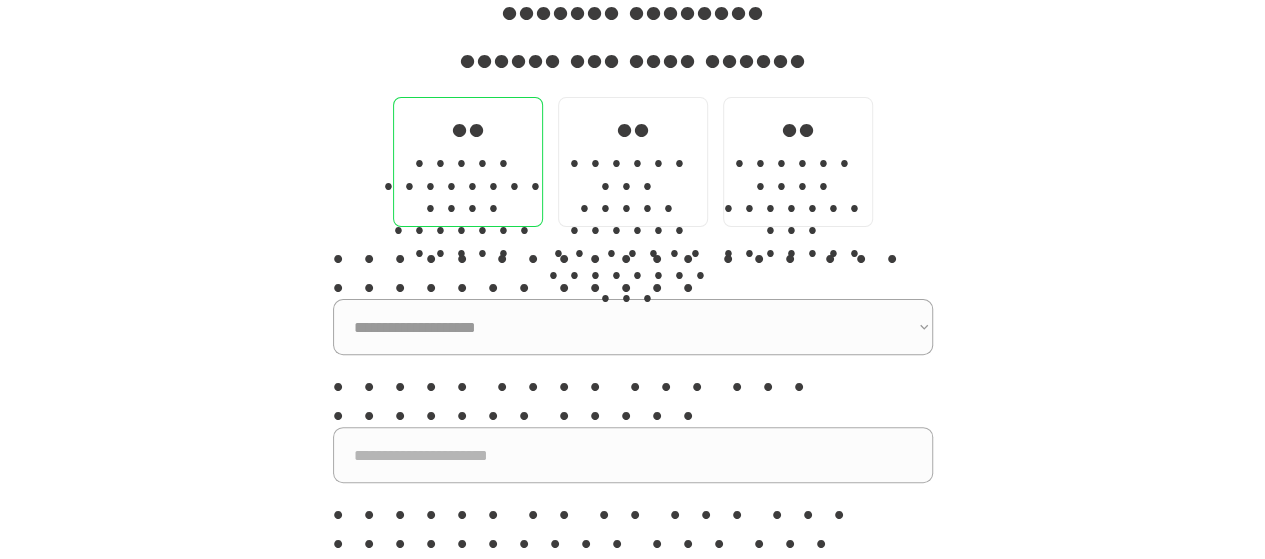 scroll, scrollTop: 142, scrollLeft: 0, axis: vertical 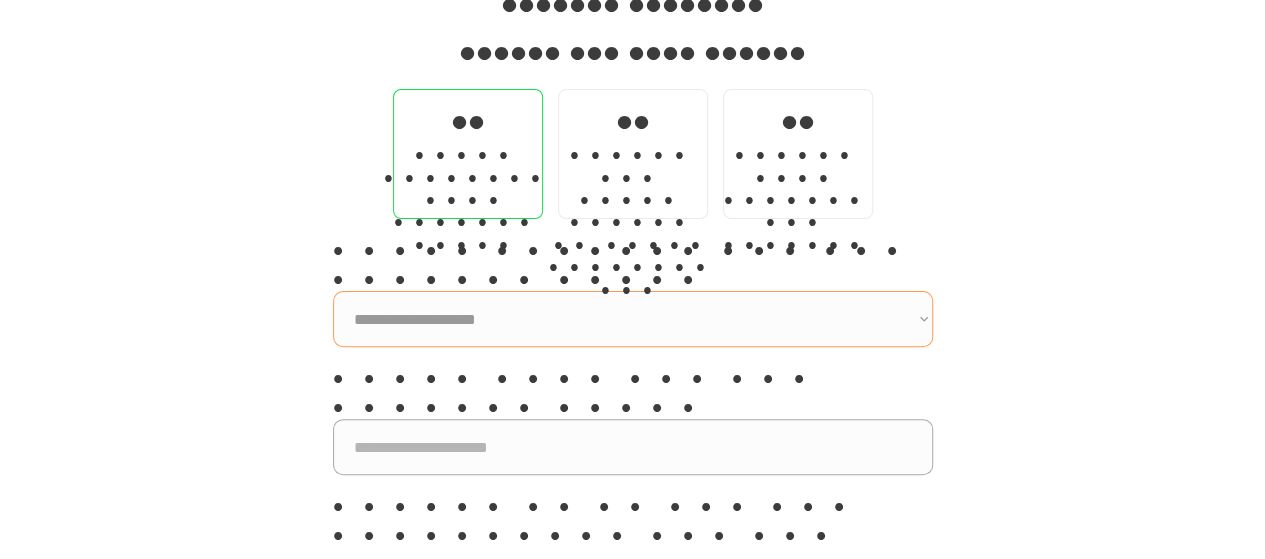 click on "•••••••••••••••••••• ••••••••••••••••••• ••••••••• ••••••• •••••••• •••••• ••••••• •••••• ••••• •••••••• •••••••••• •••• •••••••• •••••••••••••••••• ••••••• ••••••••••• ••••••• ••••••••• •••••• ••••• •••••••• ••••••• •••••• ••••••••• •••••• •••••••• •••• ••••••••••••••••••••• ••••••••••• •••••••••••••••••••••••••••••••• •••••••• ••••••••••••••••••• ••••••• •••••••••" at bounding box center (633, 319) 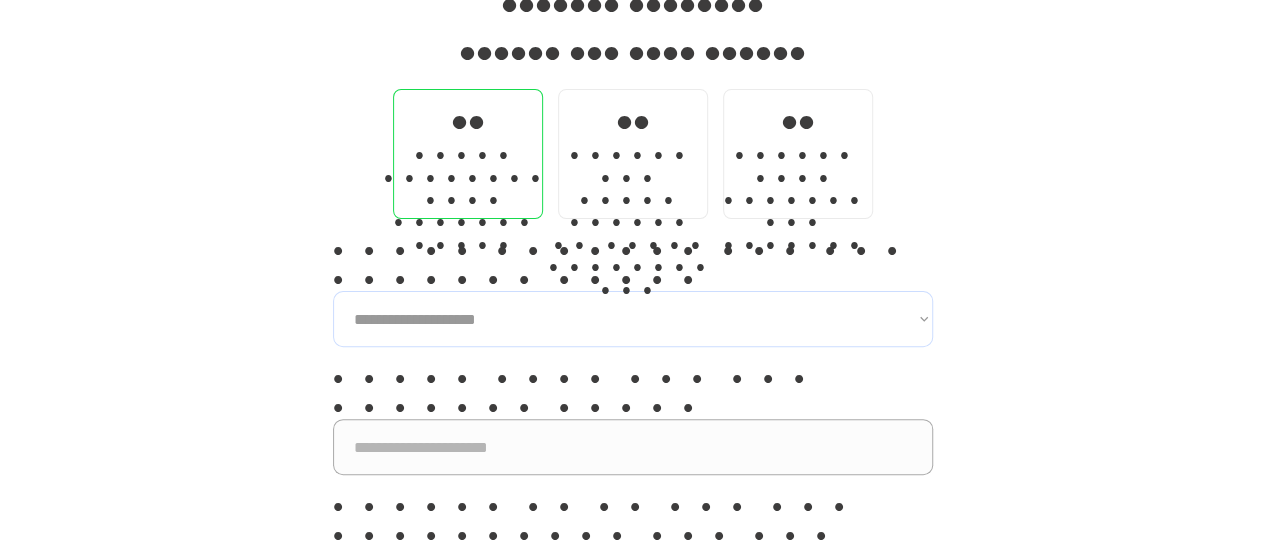 select on "•••••••••••••••••••••••••••••••••••••••••••••••••••••••••••••••" 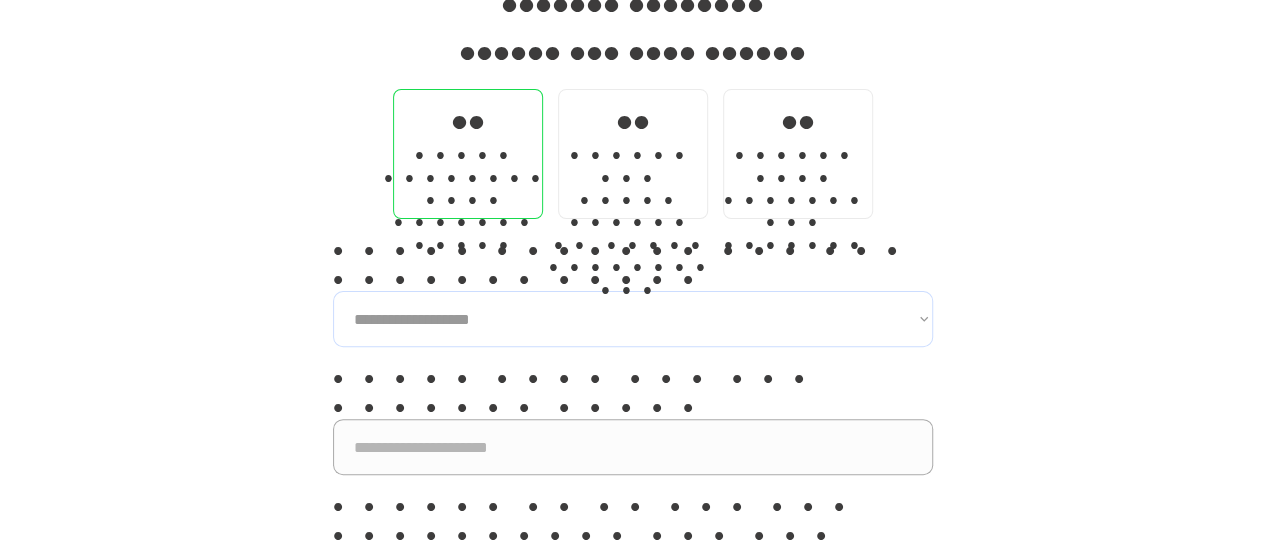 click on "•••••••••••••••••••• ••••••••••••••••••• ••••••••• ••••••• •••••••• •••••• ••••••• •••••• ••••• •••••••• •••••••••• •••• •••••••• •••••••••••••••••• ••••••• ••••••••••• ••••••• ••••••••• •••••• ••••• •••••••• ••••••• •••••• ••••••••• •••••• •••••••• •••• ••••••••••••••••••••• ••••••••••• •••••••••••••••••••••••••••••••• •••••••• ••••••••••••••••••• ••••••• •••••••••" at bounding box center [633, 319] 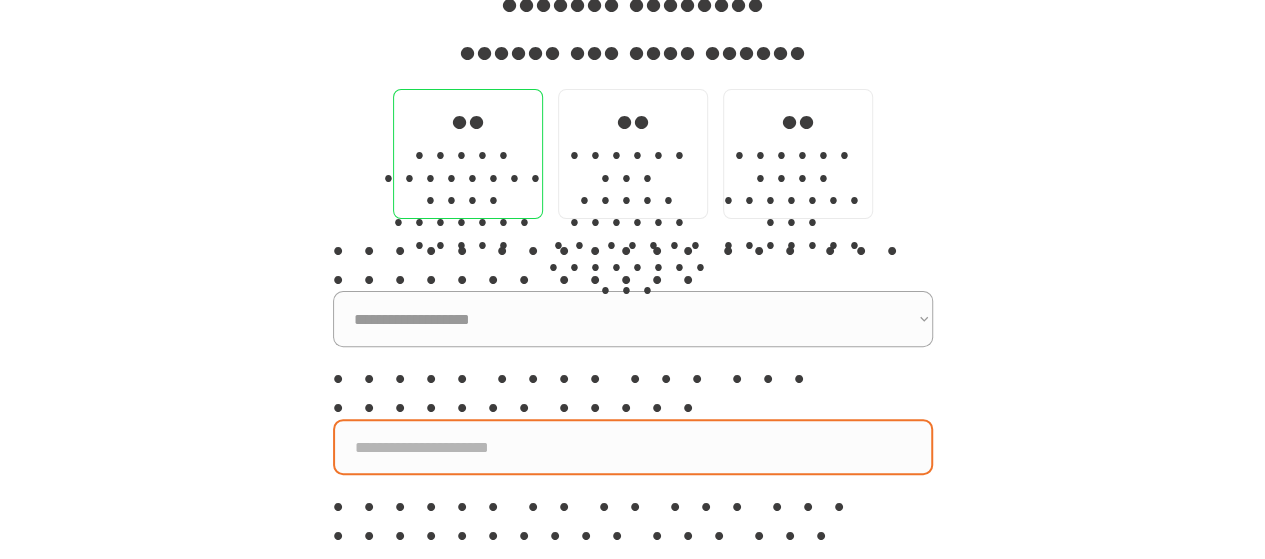 click at bounding box center (633, 447) 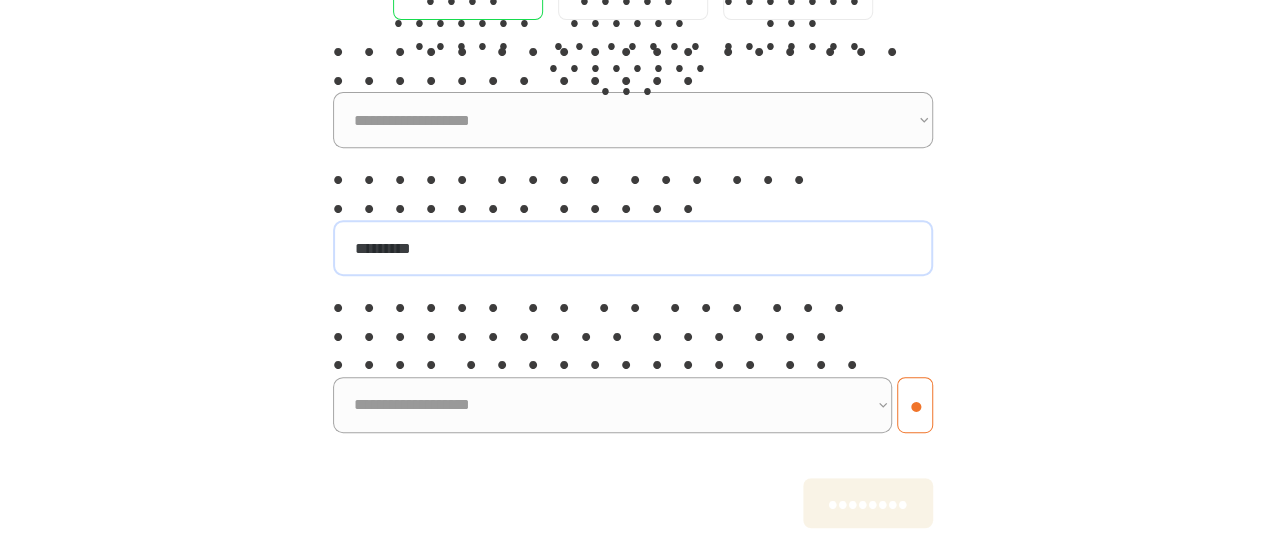 scroll, scrollTop: 356, scrollLeft: 0, axis: vertical 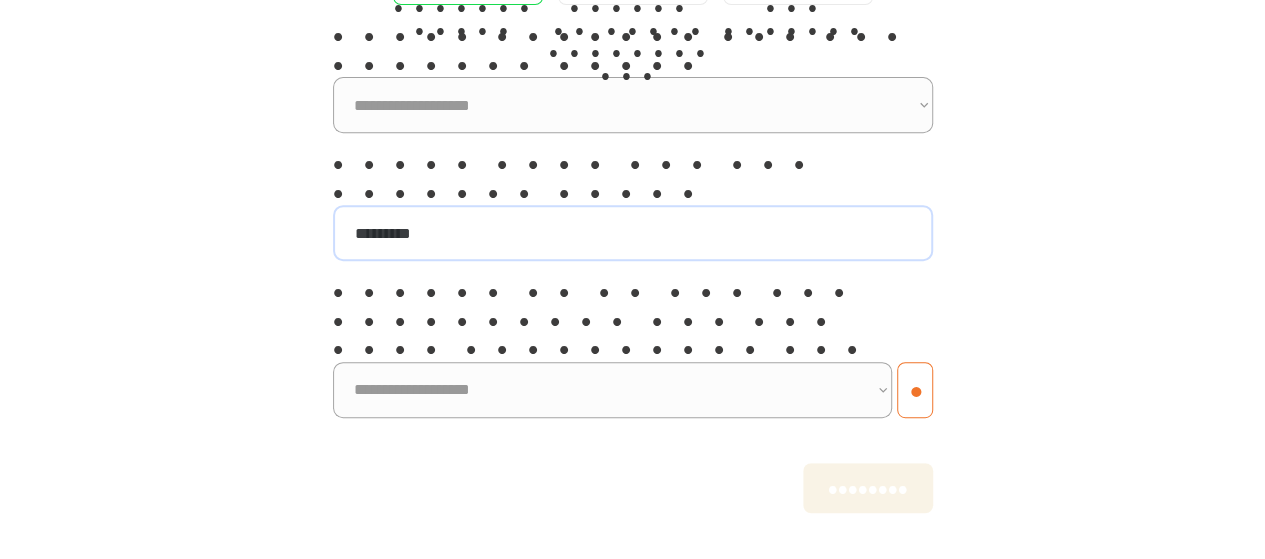 type on "•••••••••" 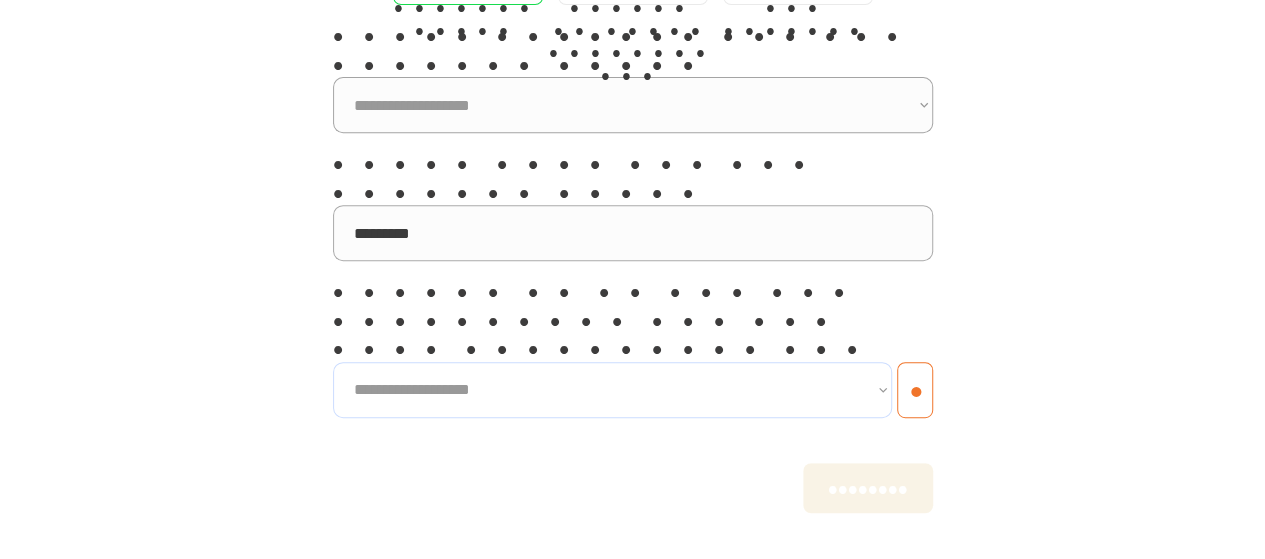 click on "••••••••••••••••••• •••••••••• •••••••••••••• •••••••••••••••••••••••••••••• ••••••••••••••• •••••••••••••••••••••••••••• •••••••••••••••••••• ••••••••••••••••••••••••••••• ••••••••••••••••••••• •••••••••• •••••••••••••••••••••••••• •••••••••• ••••••••••••••••• ••••••••• ••••••••••• •••••••••••••••• ••••••• ••••••••••••••••••• •••••••••••••••••••• ••••••••••••••• •••••••••••••••••••••• ••••• •••••••••••••••••••••••••• ••••••••• ••••••••••••••••••••••• •••••••••••••••••••••••••••••••• •••••••••• •••••••••••••••••••••• •••••••••••••••••• •••••••••••••••••••••••••••••• •••••••••• ••••••••••••••••• ••••••••••• •••••••• •••••••••••••••••• ••••• ••••••••••••••••• ••••••••••••••••••••••• •••••••••••••••••••• ••••••• ••••••••••••••••• •••••••••••••••••• •••••••••••••••••••••••••• •••••••••••••••••••••••• ••••••••••••••••••••••••••" at bounding box center (612, 390) 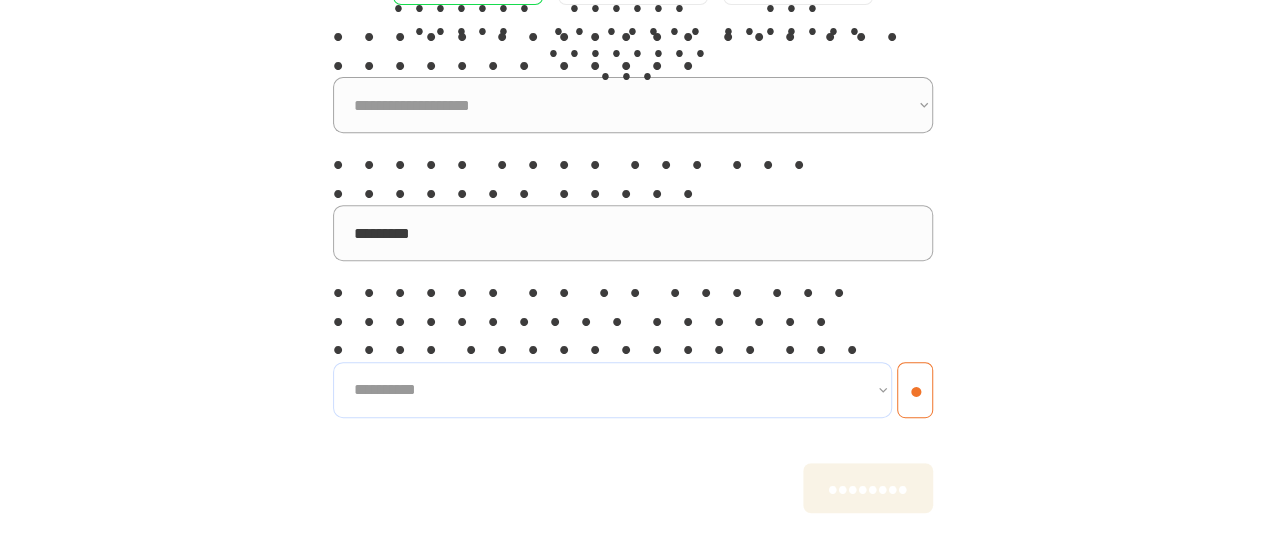 click on "••••••••••••••••••• •••••••••• •••••••••••••• •••••••••••••••••••••••••••••• ••••••••••••••• •••••••••••••••••••••••••••• •••••••••••••••••••• ••••••••••••••••••••••••••••• ••••••••••••••••••••• •••••••••• •••••••••••••••••••••••••• •••••••••• ••••••••••••••••• ••••••••• ••••••••••• •••••••••••••••• ••••••• ••••••••••••••••••• •••••••••••••••••••• ••••••••••••••• •••••••••••••••••••••• ••••• •••••••••••••••••••••••••• ••••••••• ••••••••••••••••••••••• •••••••••••••••••••••••••••••••• •••••••••• •••••••••••••••••••••• •••••••••••••••••• •••••••••••••••••••••••••••••• •••••••••• ••••••••••••••••• ••••••••••• •••••••• •••••••••••••••••• ••••• ••••••••••••••••• ••••••••••••••••••••••• •••••••••••••••••••• ••••••• ••••••••••••••••• •••••••••••••••••• •••••••••••••••••••••••••• •••••••••••••••••••••••• ••••••••••••••••••••••••••" at bounding box center (612, 390) 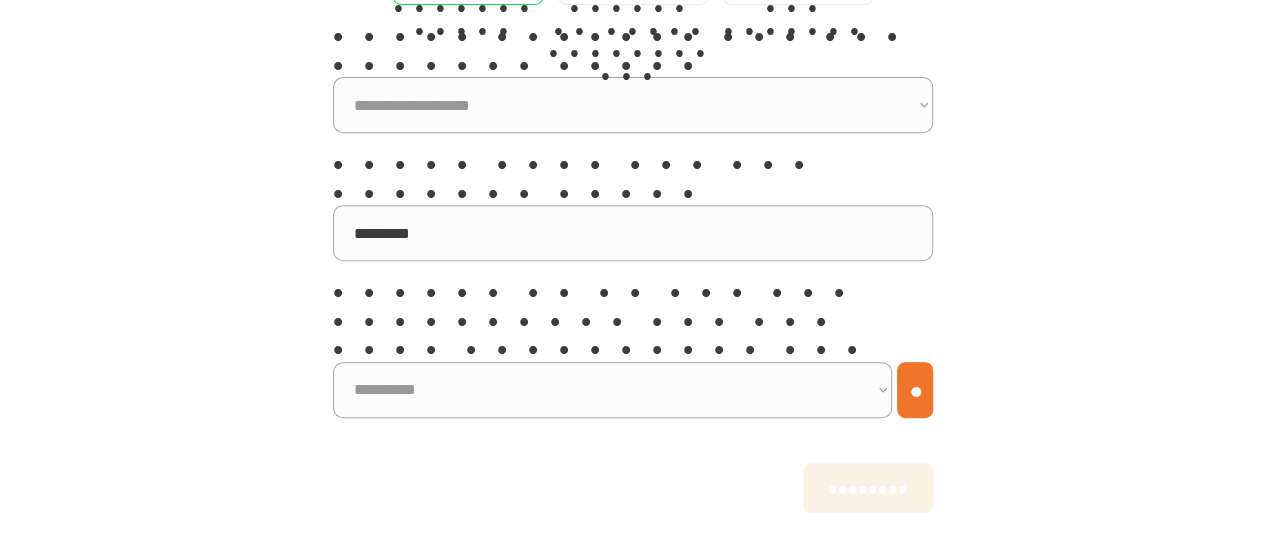 click on "•" at bounding box center [915, 390] 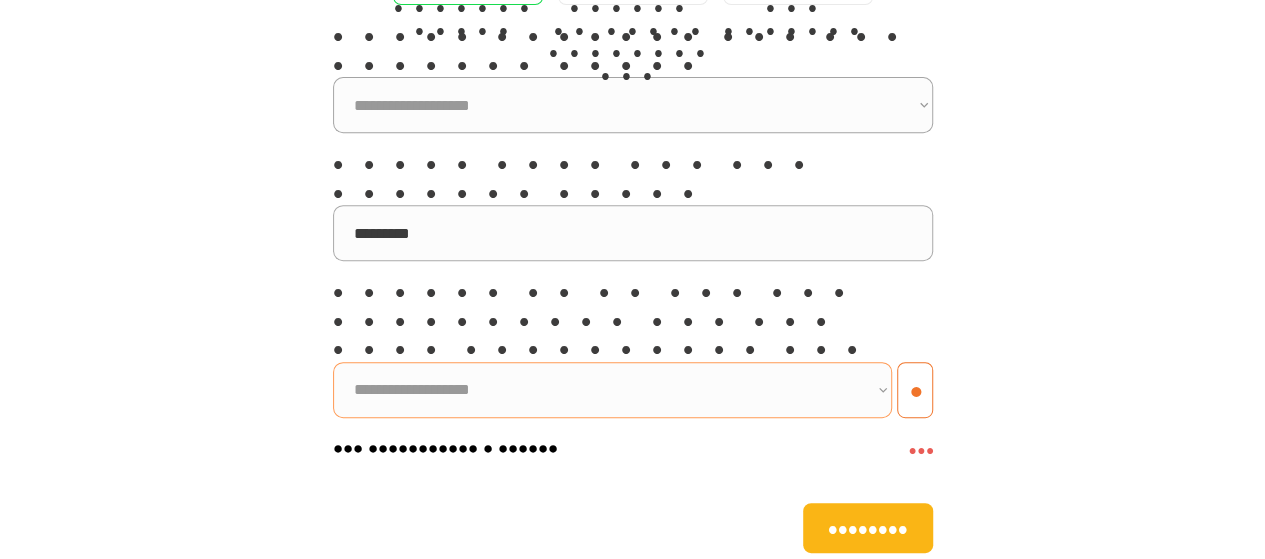 click on "••••••••••••••••••• •••••••••• •••••••••••••• •••••••••••••••••••••••••••••• ••••••••••••••• •••••••••••••••••••••••••••• •••••••••••••••••••• ••••••••••••••••••••••••••••• ••••••••••••••••••••• •••••••••• •••••••••••••••••••••••••• •••••••••• ••••••••••••••••• ••••••••• ••••••••••• •••••••••••••••• ••••••• ••••••••••••••••••• •••••••••••••••••••• ••••••••••••••• •••••••••••••••••••••• ••••• •••••••••••••••••••••••••• ••••••••• ••••••••••••••••••••••• •••••••••••••••••••••••••••••••• •••••••••• •••••••••••••••••••••• •••••••••••••••••• •••••••••••••••••••••••••••••• •••••••••• ••••••••••••••••• ••••••••••• •••••••• •••••••••••••••••• ••••• ••••••••••••••••• ••••••••••••••••••••••• •••••••••••••••••••• ••••••• ••••••••••••••••• •••••••••••••••••• •••••••••••••••••••••••••• •••••••••••••••••••••••• ••••••••••••••••••••••••••" at bounding box center (612, 390) 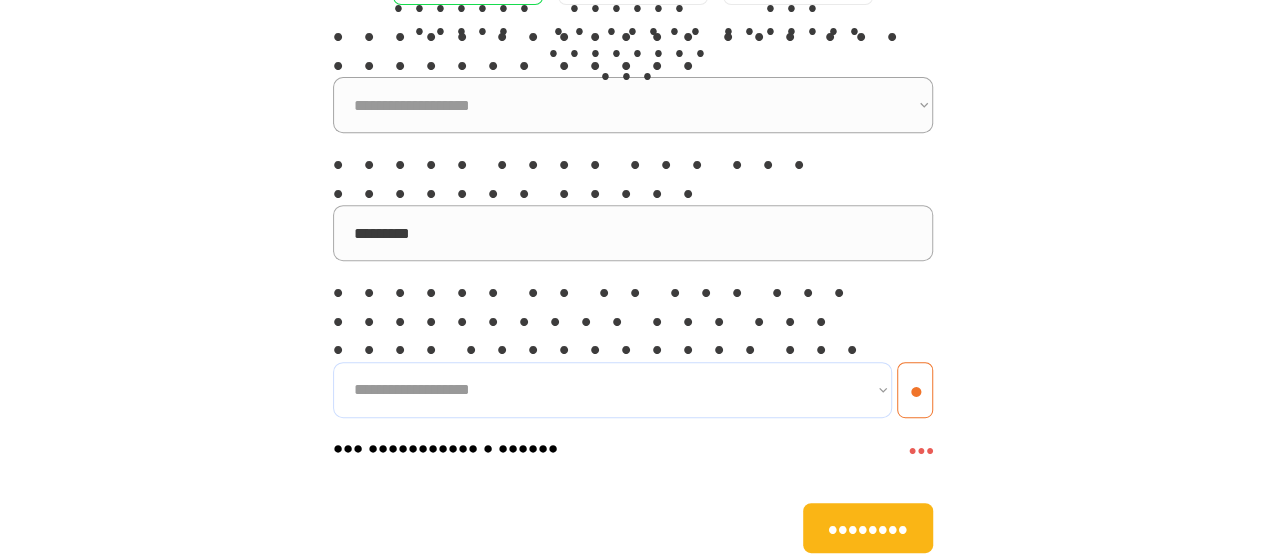 click on "••• ••• •••• •• ••••• •••••••• •••• ••••••• ••••• ••••••• ••••••••
•••••• ••• •••• •••••• •• ••••• •••••••• •••• ••••••• ••••• •• •••••• ••• ••••• •••••• •• ••••• •••••••• ••• •• •••••• •••• ••••••• ••• ••••••• ••••• ••••••• ••• ••• ••••••• ••••• •••••••••••••••••••• ••••••••••••••••••• ••••••••• ••••••• •••••••• •••••• ••••••• •••••• ••••• •••••••• •••••••••• •••• •••••••• •••••••••••••••••• ••••••• ••••••••••• ••••••• ••••••••• •••••• ••••• •••••••• ••••••• •••••• ••••••••• •••••• •••••••• •••• ••••••••••••••••••••• ••••••••••• •••••••••••••••••••••••••••••••• •••••••• ••••••••••••••••••• ••••••• ••••••••• ••••• •••• ••• ••• ••••••• ••••• •••••• •• •• ••• ••• •••••••••• ••• ••• •••• •••••••••• ••• ••••••••••••••••••• •••••••••• •••••••••••••• •••••••••••••••••••••••••••••• ••••••••••••••• •••••••••••••••••••••••••••• •••••••••••••••••••• ••••••••••••••••••••••••••••• ••••••••••••••••••••• •••••••••• •••••••••••••••••••••••••• •••••••••• ••••••••••••••••• ••••••••• ••••••••••• •••••••••••••••• ••••••• •••••" at bounding box center [632, 187] 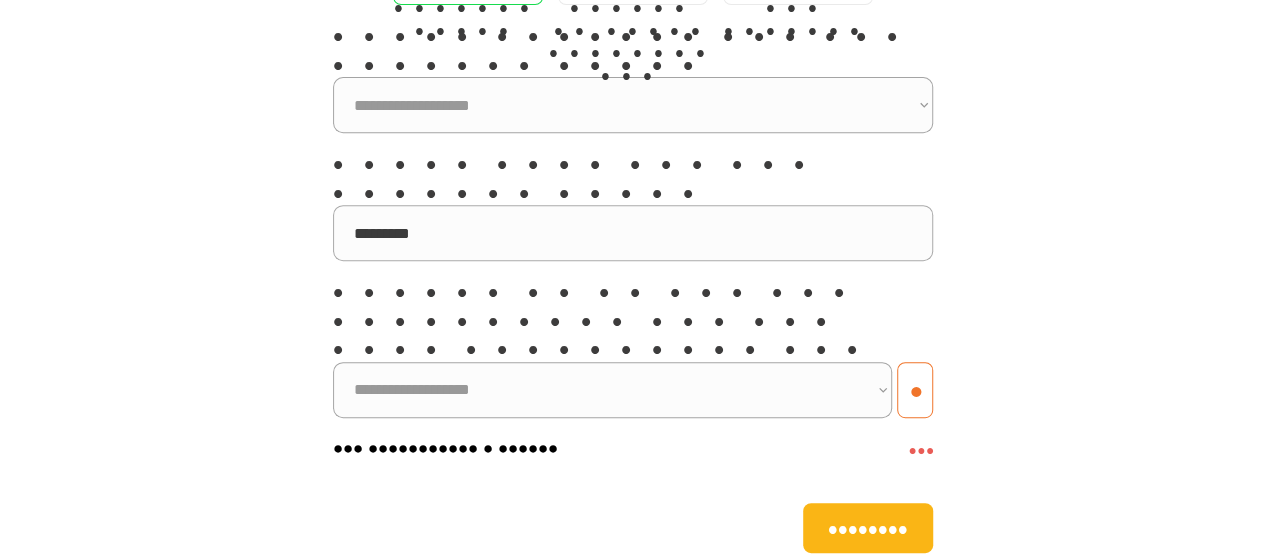 drag, startPoint x: 1007, startPoint y: 321, endPoint x: 533, endPoint y: 507, distance: 509.1876 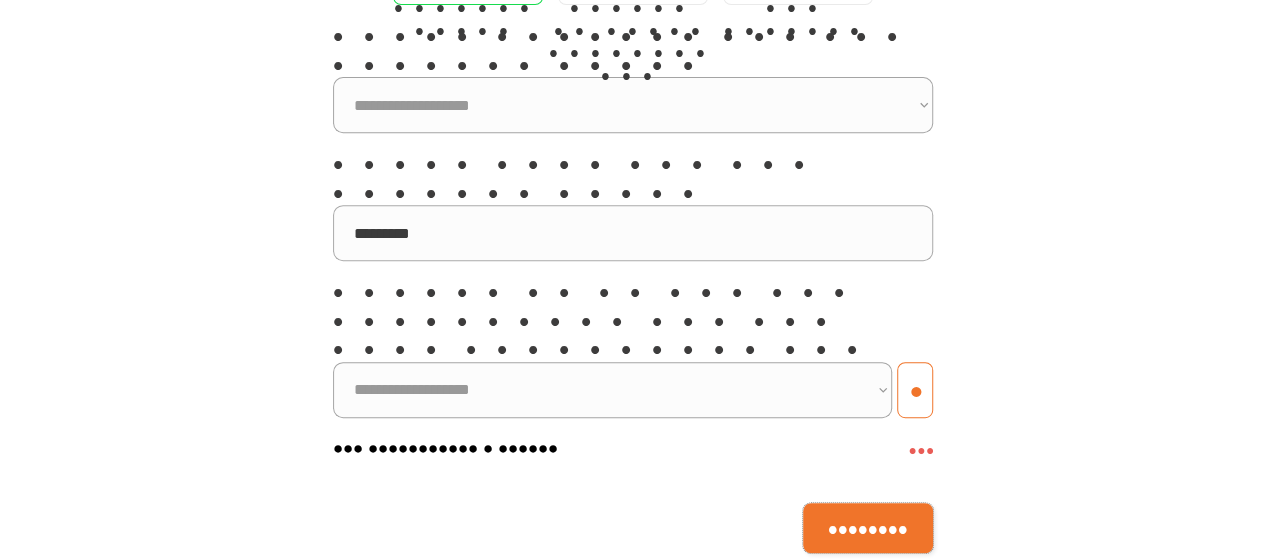 click on "••••••••" at bounding box center [868, 528] 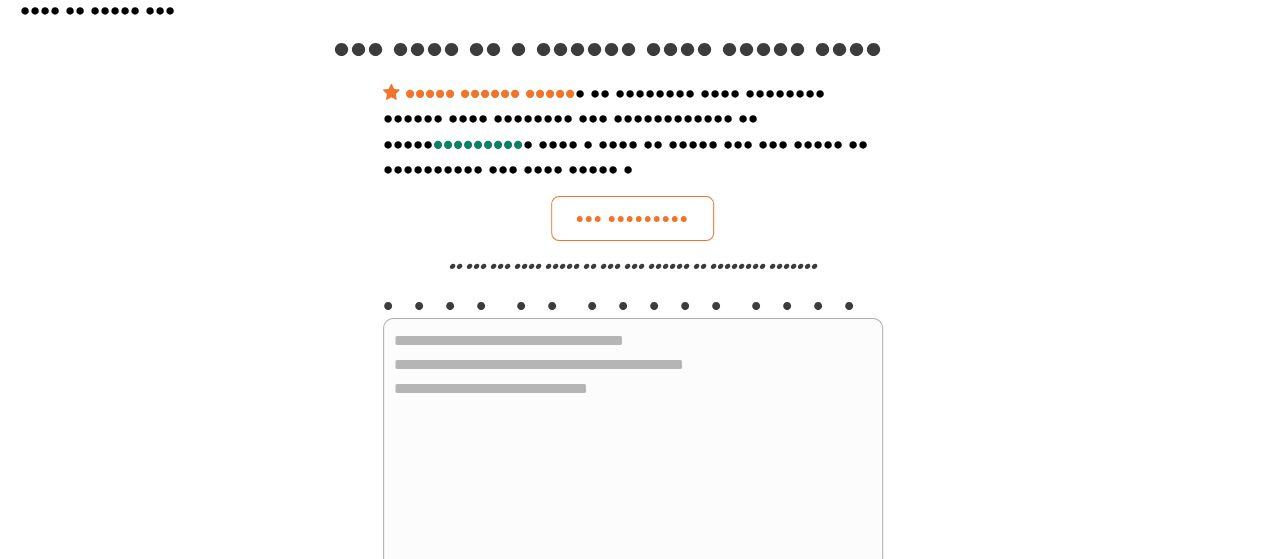 scroll, scrollTop: 99, scrollLeft: 0, axis: vertical 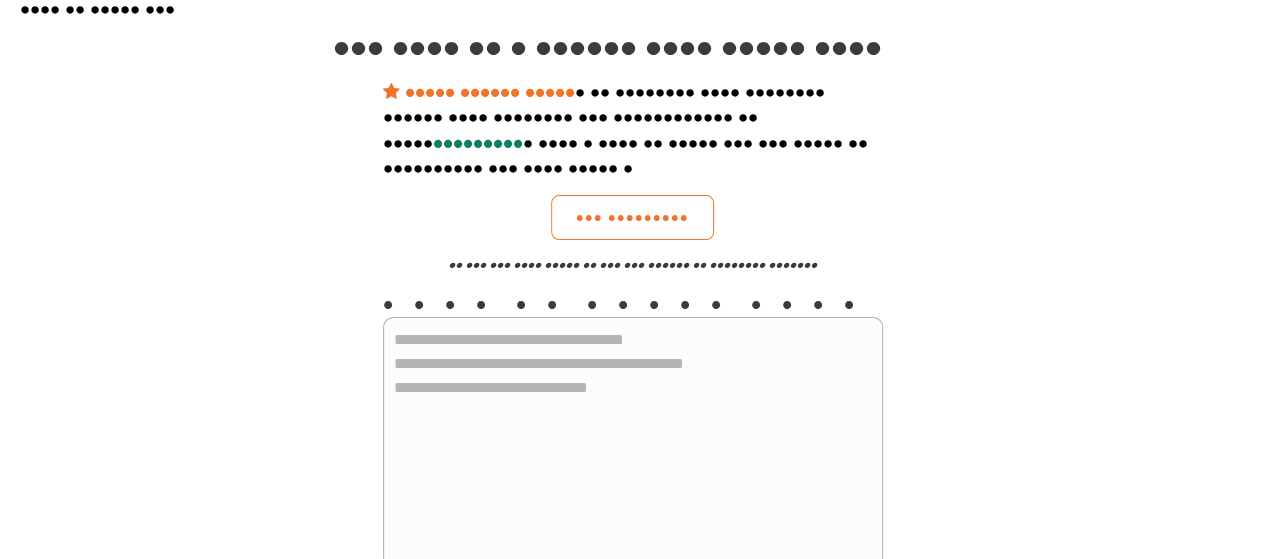 click at bounding box center [633, 442] 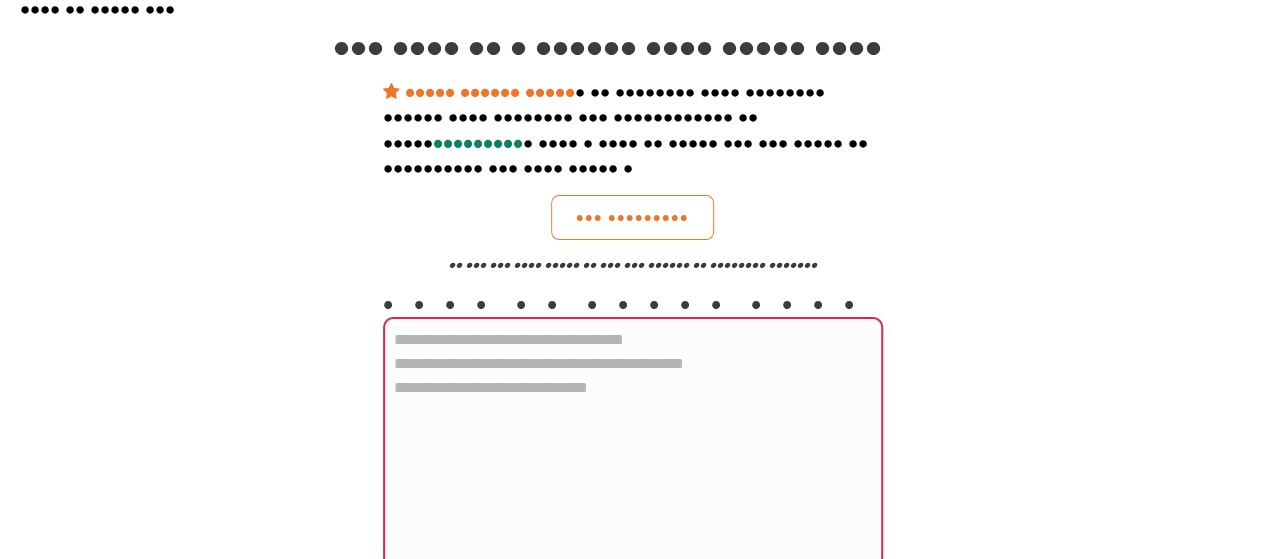 paste on "•••••••••••••••••••••••••••••••••••••••••••••••••••••••••••••••••••••••••••••••••••••••••••••••••••••••••••••••••••••••••••••••••••••••••••••••••••••••••••••••••••••••••••••••••••••••••••••••••••••••••••••••••••••••••••••••••••••••••••••••••••••••••••••••••••••••••••••••••••••••••••••••••••••••••••••••••••••••••••••
•••••••••••••••••••••••••••••••••••••••••••••••••••••••••••••••••••••••••••••••••••••••••••••••••••••••••••••••••••••••••••••••••••••••••••••••••••••••••••••••••••••••••••••••••••••••••••••••••••••••••••••••••••••••••••••••••••••••••••••••••••••••••••••••••••••••••••••••••••••••••••••••••••••••
•••••••••••••••••••••••••••••••••••••••••••••••••••••••••••••••••••••••••••••••••••••••••••••••••••••••••••••••••••••••••••••••••••••••••••••••••••••••••••••••••••••••••••••••••" 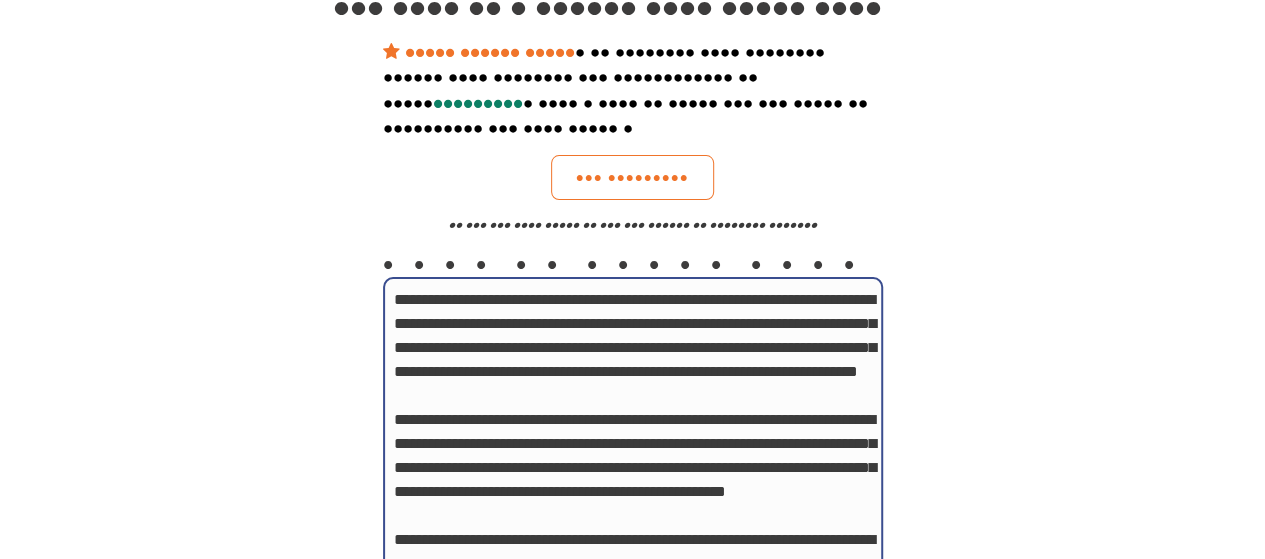 scroll, scrollTop: 0, scrollLeft: 0, axis: both 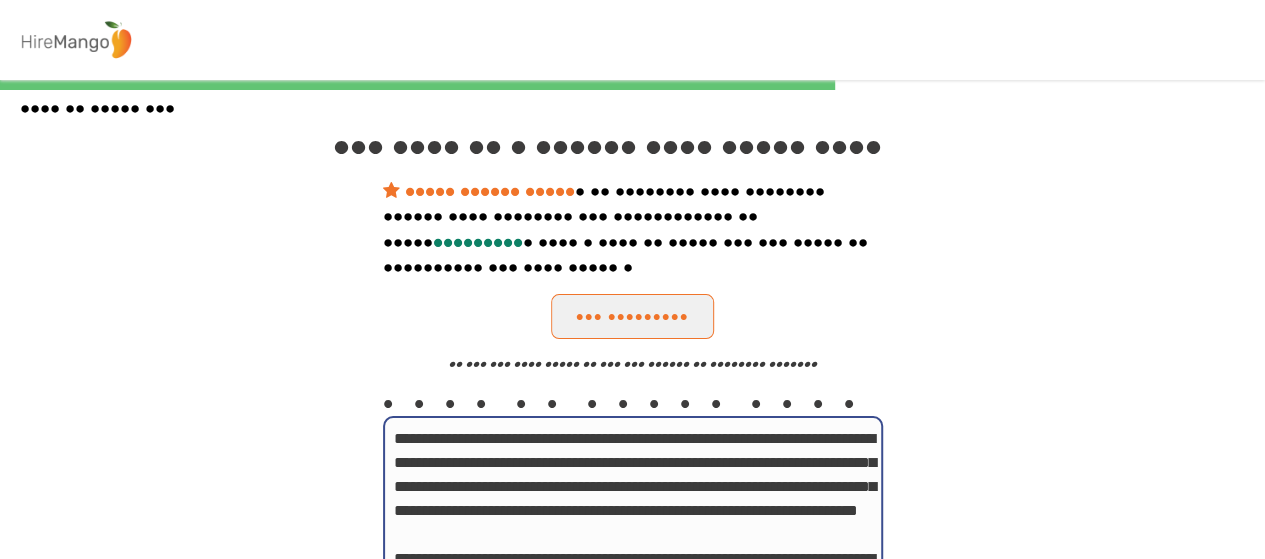 click on "••• •••••••••" at bounding box center (632, 316) 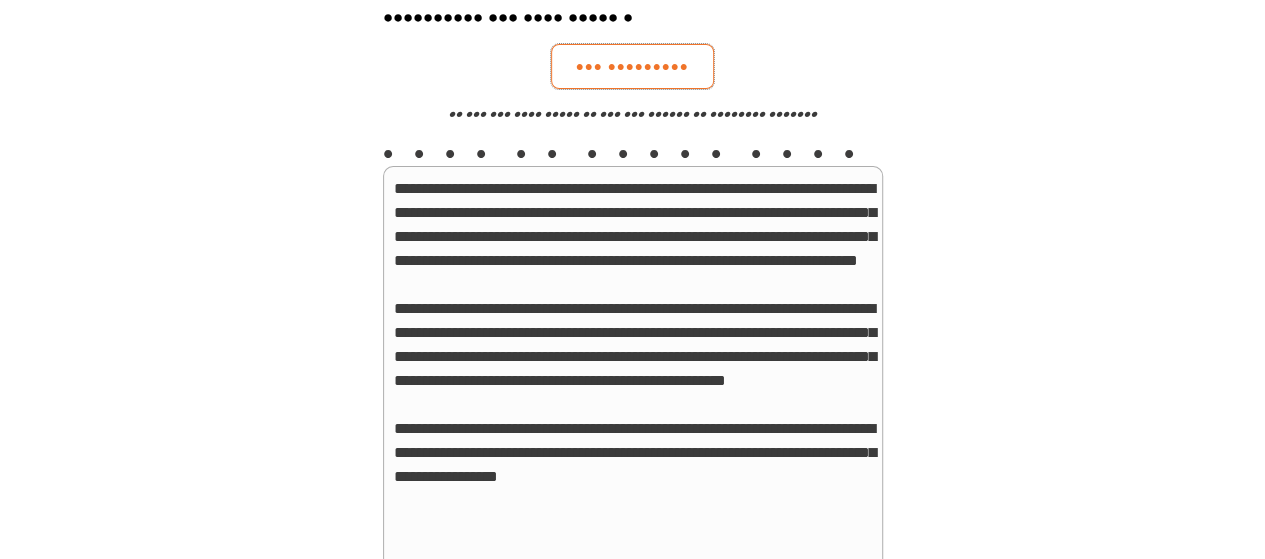 scroll, scrollTop: 257, scrollLeft: 0, axis: vertical 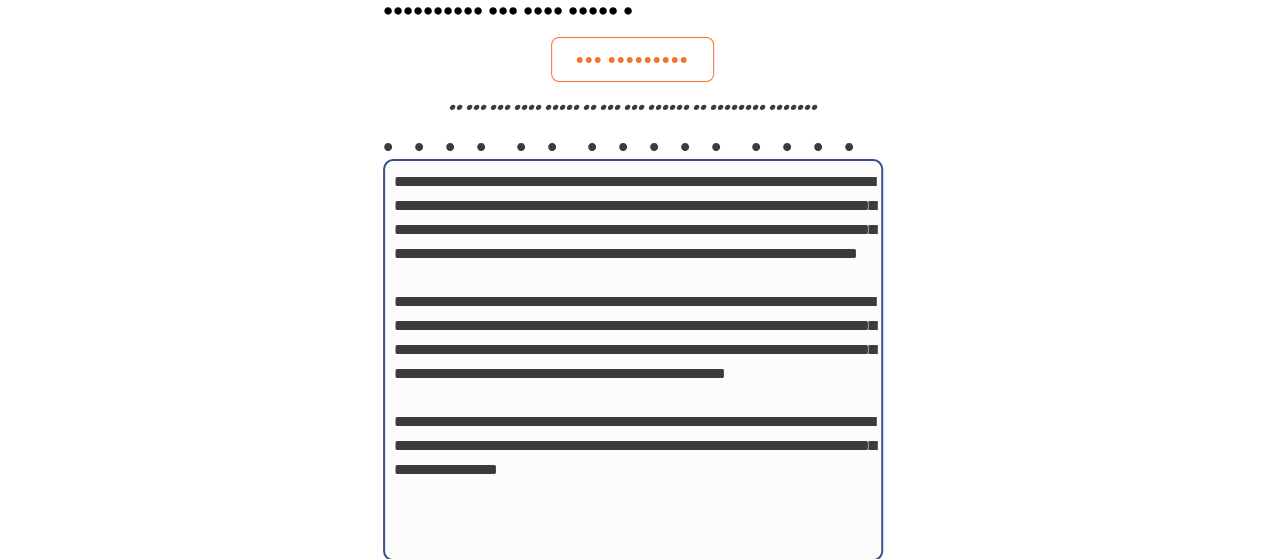drag, startPoint x: 734, startPoint y: 519, endPoint x: 332, endPoint y: 467, distance: 405.34924 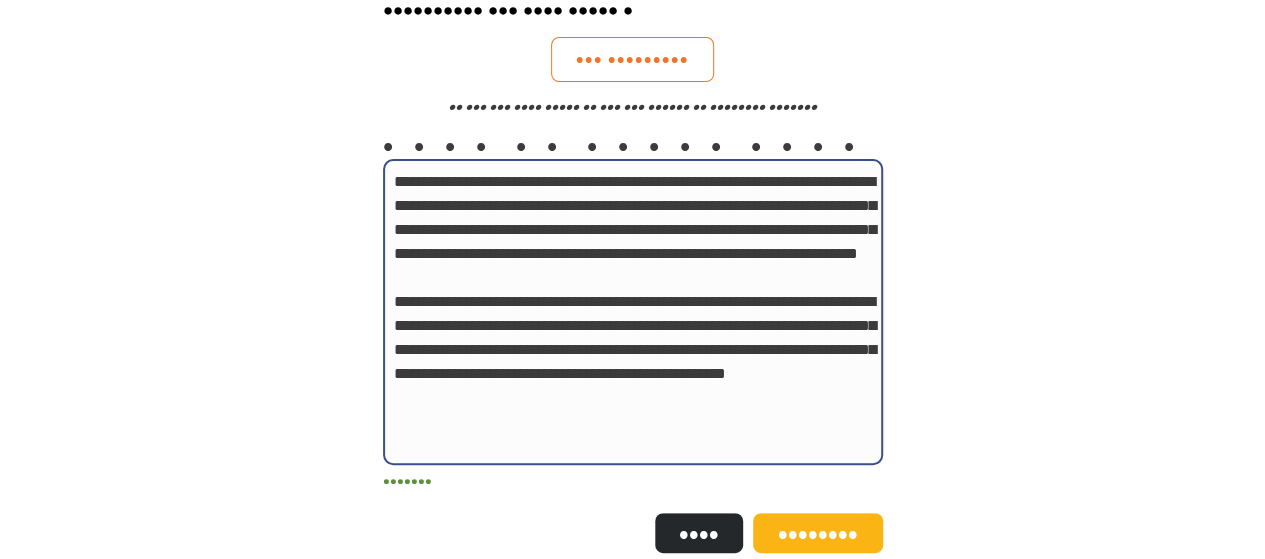 click on "•••••••••••••••••••••••••••••••••••••••••••••••••••••••••••••••••••••••••••••••••••••••••••••••••••••••••••••••••••••••••••••••••••••••••••••••••••••••••••••••••••••••••••••••••••••••••••••••••••••••••••••••••••••••••••••••••••••••••••••••••••••••••••••••••••••••••••••••••••••••••••••••••••••••••••••••••••••••••••••
•••••••••••••••••••••••••••••••••••••••••••••••••••••••••••••••••••••••••••••••••••••••••••••••••••••••••••••••••••••••••••••••••••••••••••••••••••••••••••••••••••••••••••••••••••••••••••••••••••••••••••••••••••••••••••••••••••••••••••••••••••••••••••••••••••••••••••••••••••••••••••••••••••••••" at bounding box center [633, 312] 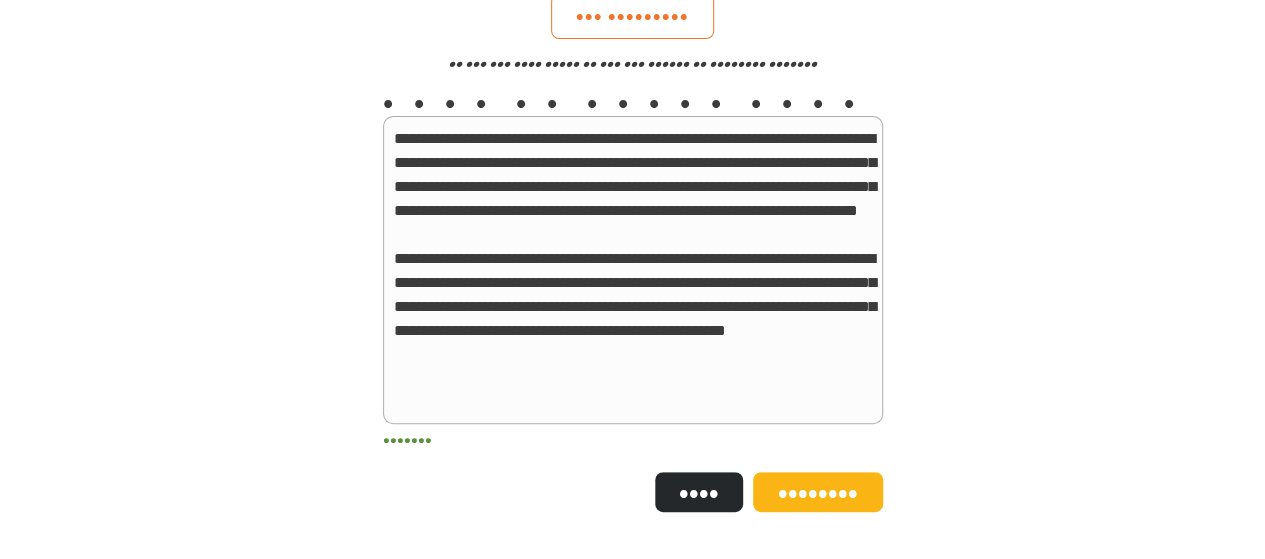 scroll, scrollTop: 302, scrollLeft: 0, axis: vertical 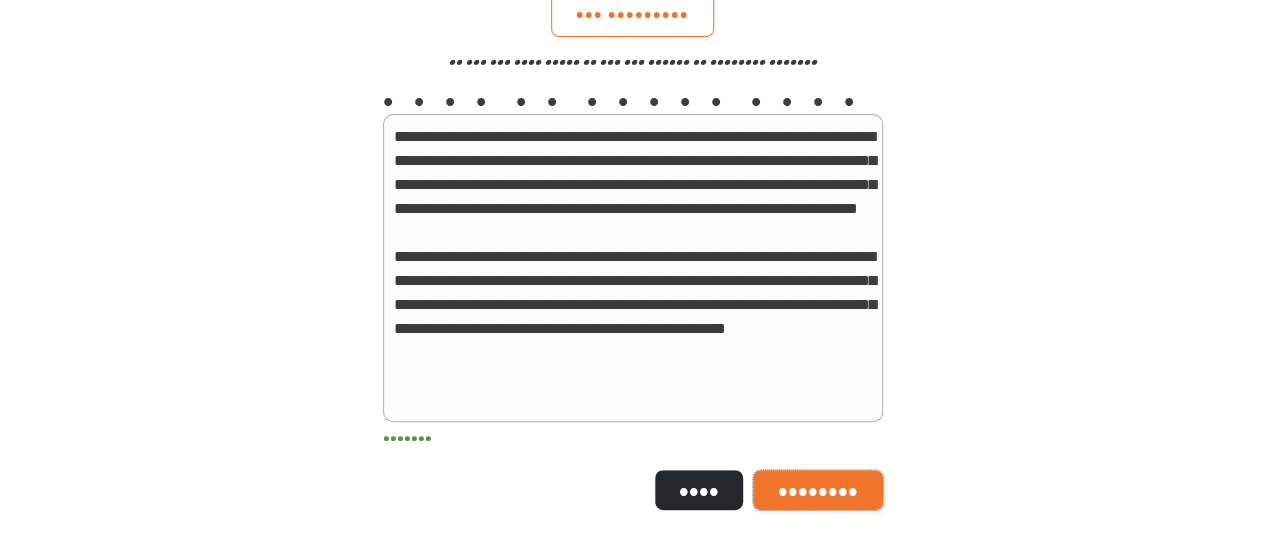 click on "••••••••" at bounding box center [818, 490] 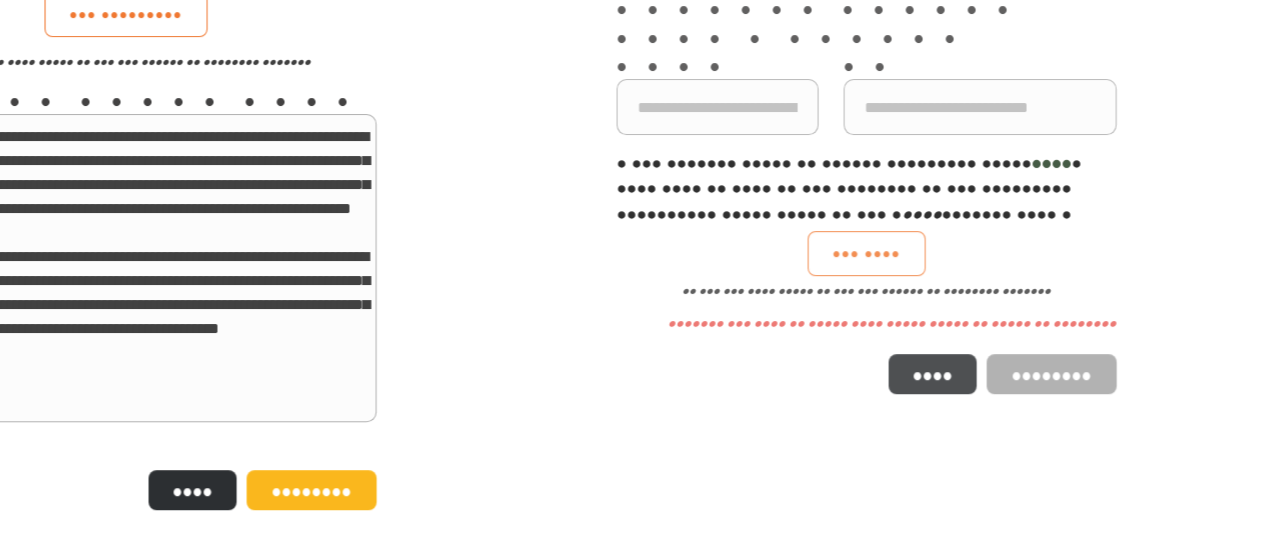 scroll, scrollTop: 0, scrollLeft: 0, axis: both 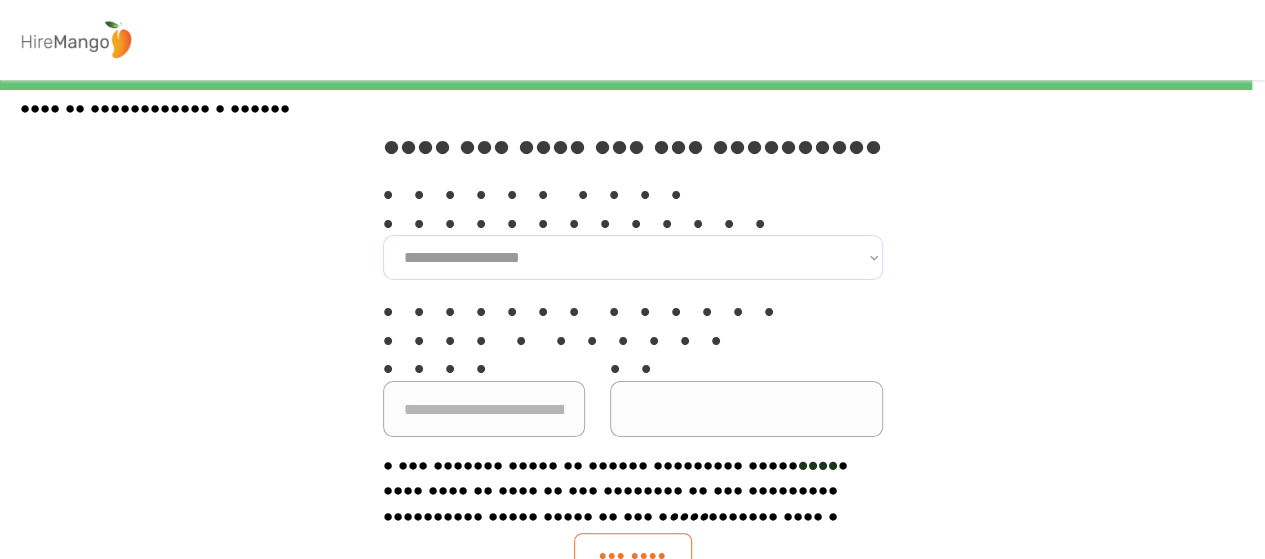 click on "••••••••••••••••••• •••••••••••••••••••••• ••••••••••••••••••••••" at bounding box center (633, 257) 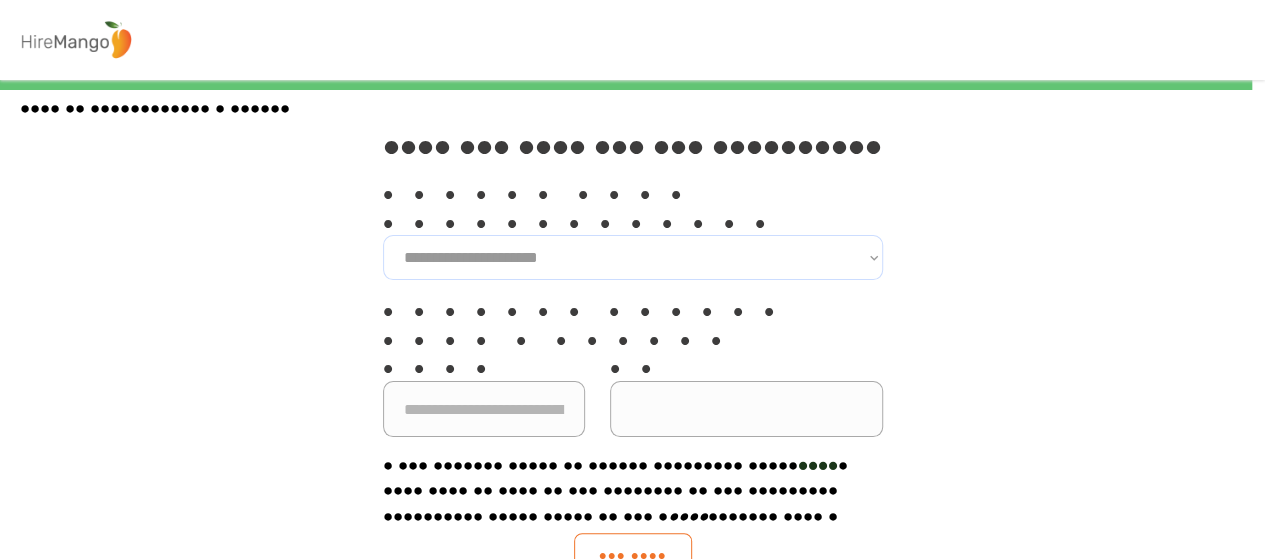 click on "••••••••••••••••••• •••••••••••••••••••••• ••••••••••••••••••••••" at bounding box center [633, 257] 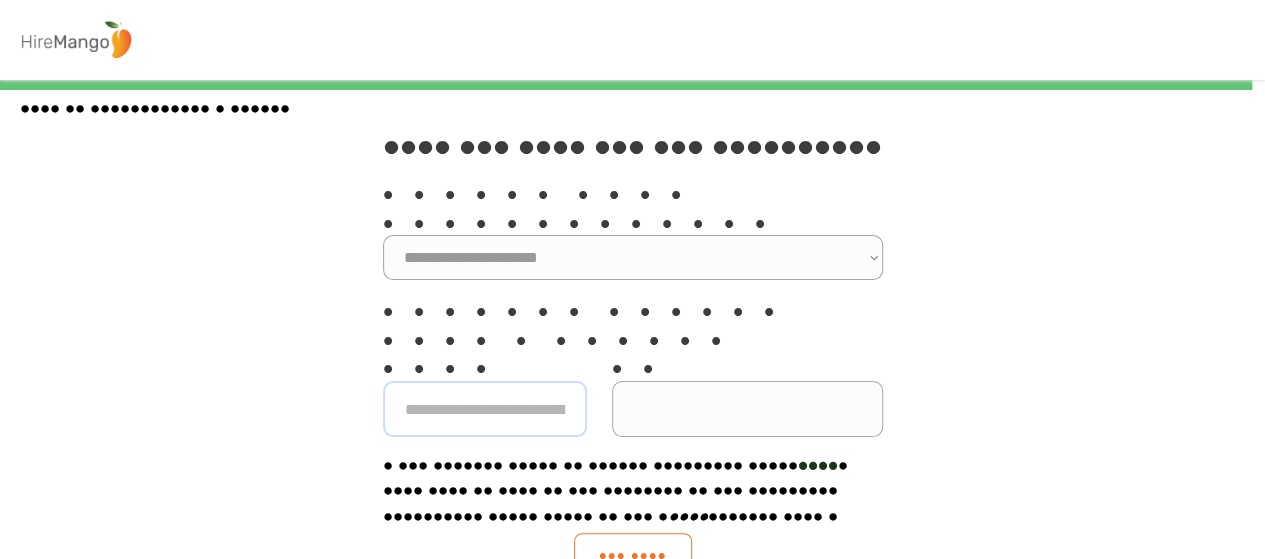 click at bounding box center [485, 409] 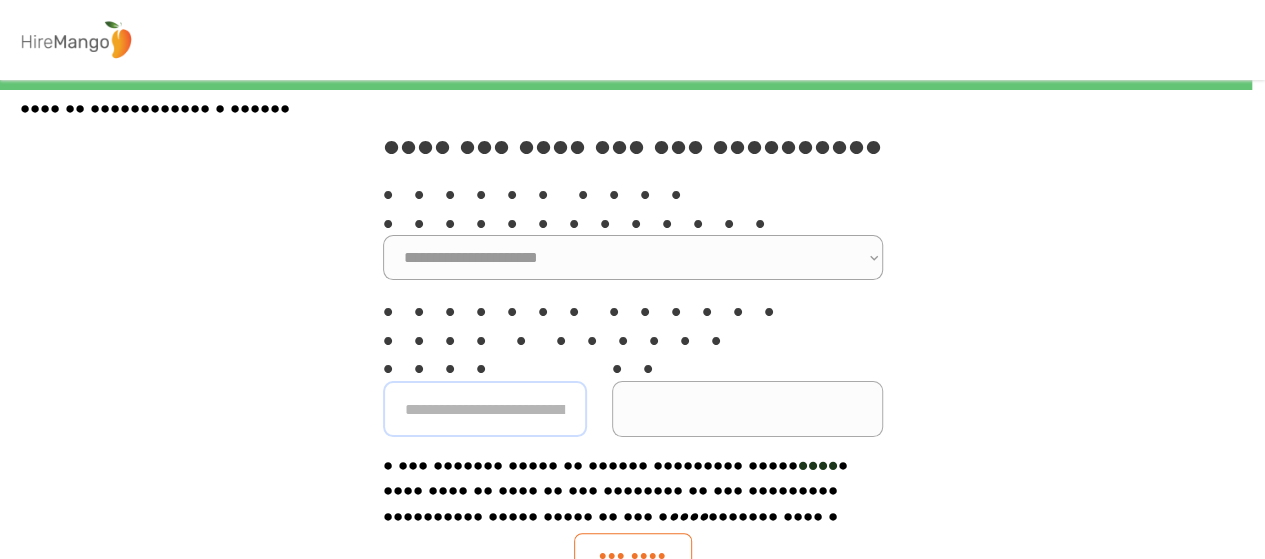 click on "••• ••• •••• •• •••••••••••• • •••••• ••••••• ••••••••
•••••• ••• •••• •••••• •• ••••• •••••••• •••• ••••••• ••••• •• •••••• ••• ••••• •••••• •• ••••• •••••••• ••• •• •••••• •••• ••••••• ••• ••••••• ••••• ••••••• ••• ••• ••••••• ••••• •••••••••••••••••••• ••••••••••••••••••• ••••••••• ••••••• •••••••• •••••• ••••••• •••••• ••••• •••••••• •••••••••• •••• •••••••• •••••••••••••••••• ••••••• ••••••••••• ••••••• ••••••••• •••••• ••••• •••••••• ••••••• •••••• ••••••••• •••••• •••••••• •••• ••••••••••••••••••••• ••••••••••• •••••••••••••••••••••••••••••••• •••••••• ••••••••••••••••••• ••••••• ••••••••• ••••• •••• ••• ••• ••••••• ••••• •••••• •• •• ••• ••• •••••••••• ••• ••• •••• •••••••••• ••• ••••••••••••••••••• •••••••••• •••••••••••••• •••••••••••••••••••••••••••••• ••••••••••••••• •••••••••••••••••••••••••••• •••••••••••••••••••• ••••••••••••••••••••••••••••• ••••••••••••••••••••• •••••••••• •••••••••••••••••••••••••• •••••••••• ••••••••••••••••• ••••••••• ••••••••••• •••••••••••••••• ••••••• ••••••••••••••• •" at bounding box center [632, 543] 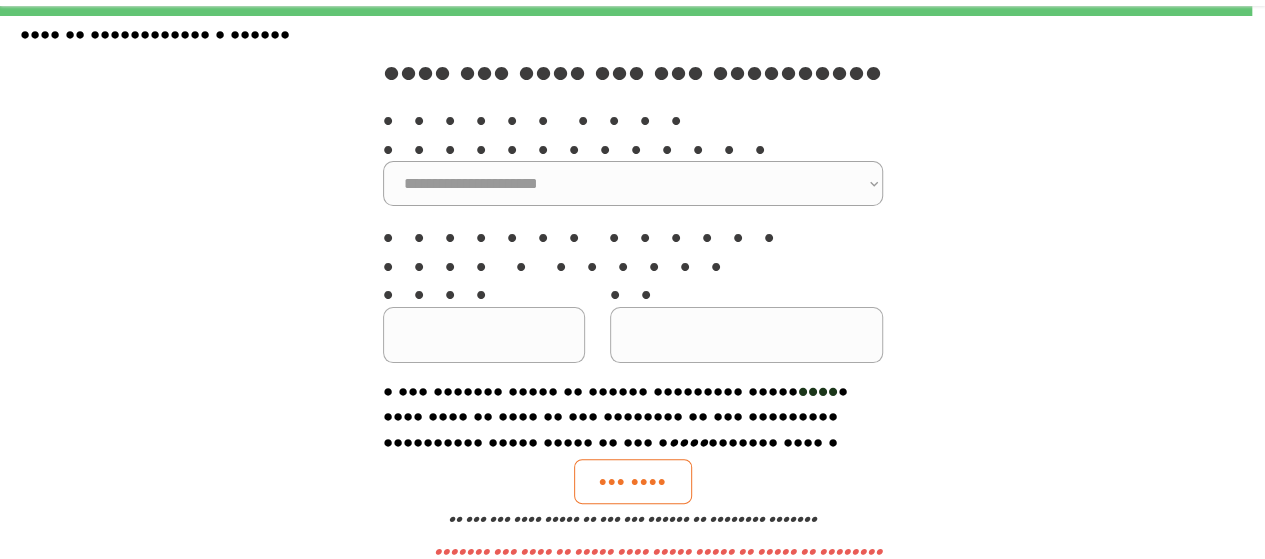 scroll, scrollTop: 75, scrollLeft: 0, axis: vertical 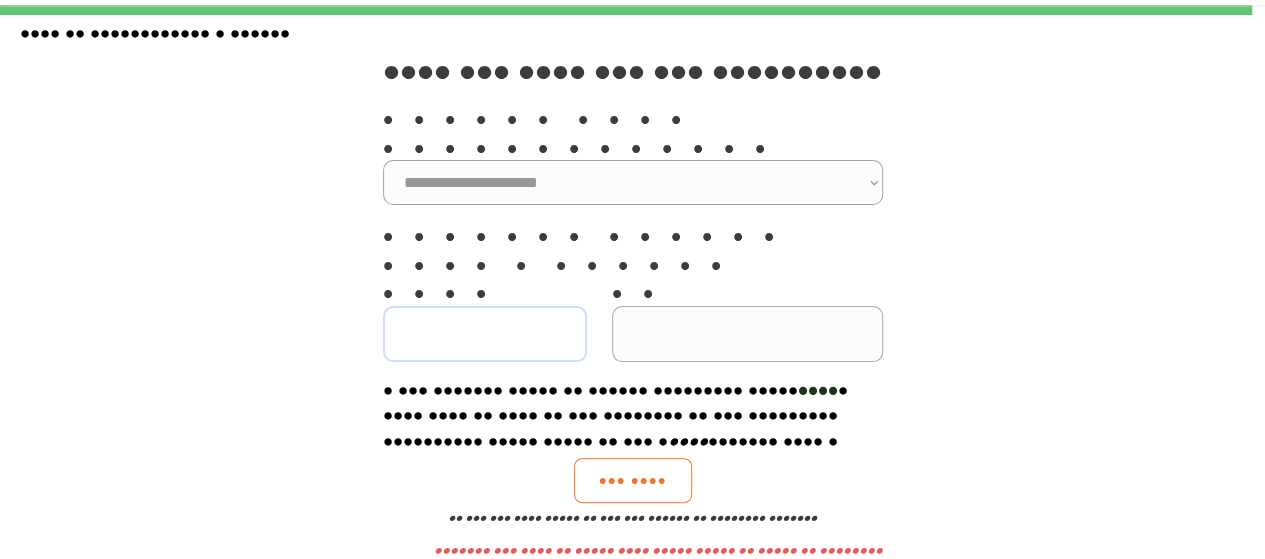 click at bounding box center (485, 334) 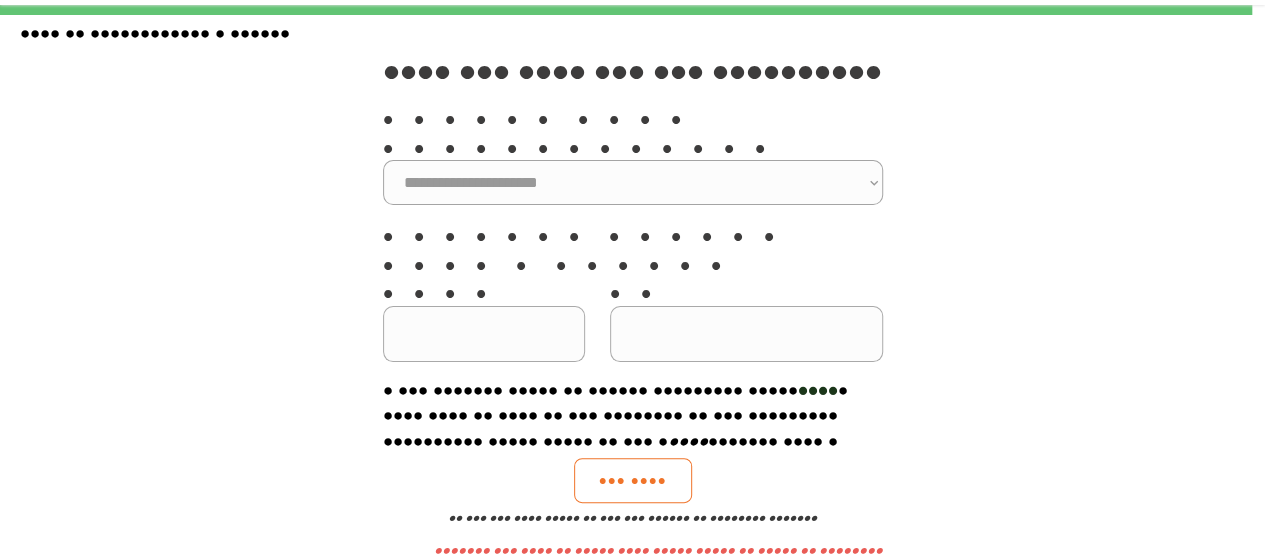 click on "••• ••• •••• •• •••••••••••• • •••••• ••••••• ••••••••
•••••• ••• •••• •••••• •• ••••• •••••••• •••• ••••••• ••••• •• •••••• ••• ••••• •••••• •• ••••• •••••••• ••• •• •••••• •••• ••••••• ••• ••••••• ••••• ••••••• ••• ••• ••••••• ••••• •••••••••••••••••••• ••••••••••••••••••• ••••••••• ••••••• •••••••• •••••• ••••••• •••••• ••••• •••••••• •••••••••• •••• •••••••• •••••••••••••••••• ••••••• ••••••••••• ••••••• ••••••••• •••••• ••••• •••••••• ••••••• •••••• ••••••••• •••••• •••••••• •••• ••••••••••••••••••••• ••••••••••• •••••••••••••••••••••••••••••••• •••••••• ••••••••••••••••••• ••••••• ••••••••• ••••• •••• ••• ••• ••••••• ••••• •••••• •• •• ••• ••• •••••••••• ••• ••• •••• •••••••••• ••• ••••••••••••••••••• •••••••••• •••••••••••••• •••••••••••••••••••••••••••••• ••••••••••••••• •••••••••••••••••••••••••••• •••••••••••••••••••• ••••••••••••••••••••••••••••• ••••••••••••••••••••• •••••••••• •••••••••••••••••••••••••• •••••••••• ••••••••••••••••• ••••••••• ••••••••••• •••••••••••••••• ••••••• ••••••••••••••• •" at bounding box center (632, 468) 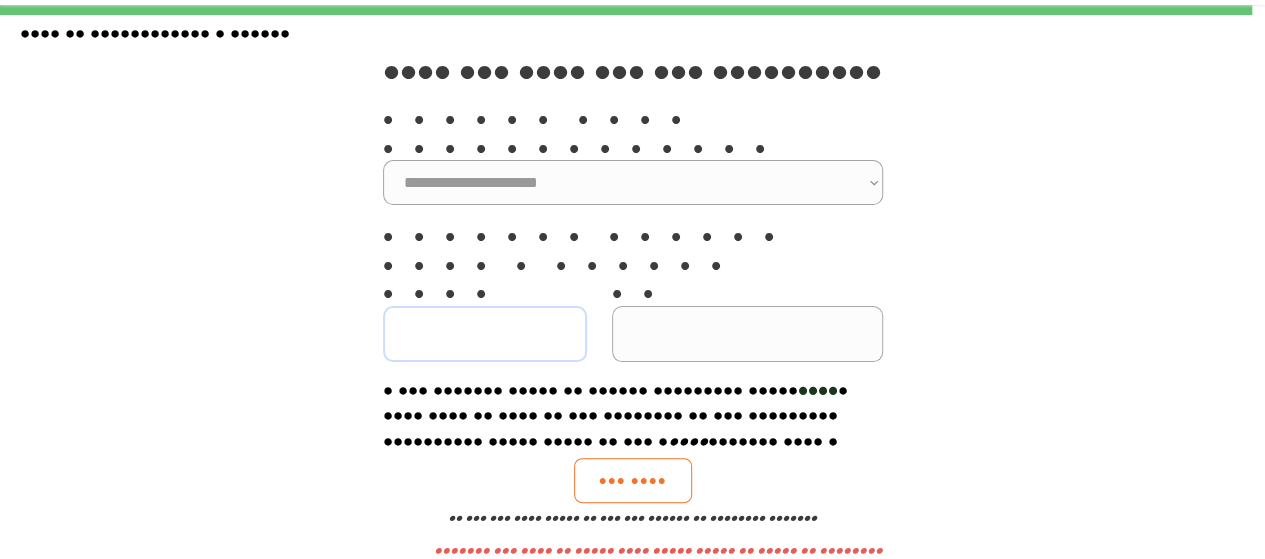 click at bounding box center [485, 334] 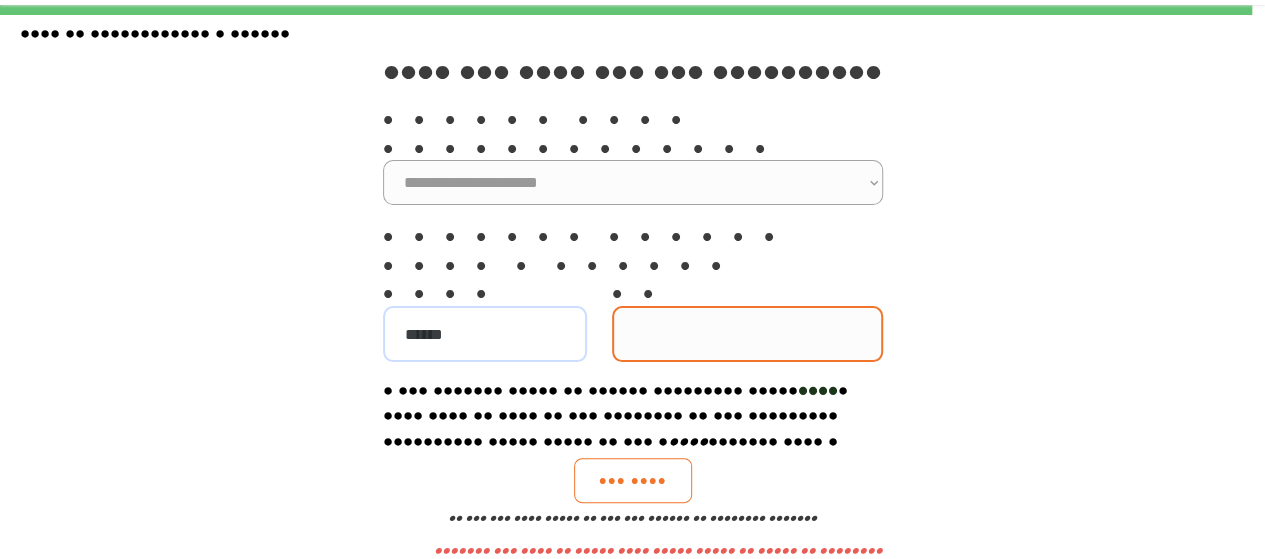 type on "••••••" 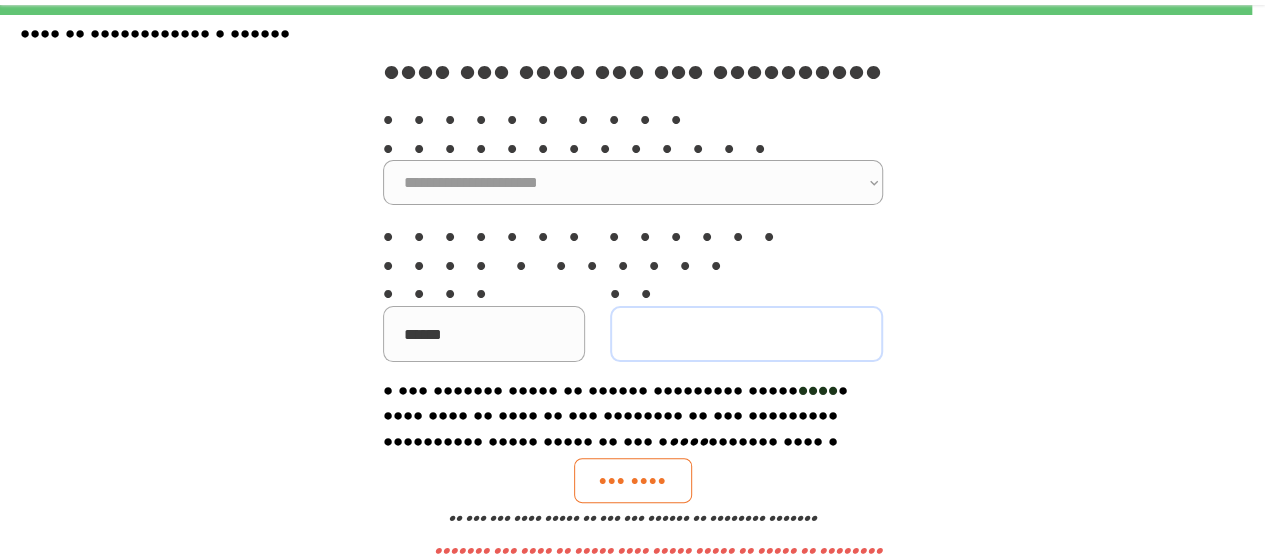 click at bounding box center [746, 334] 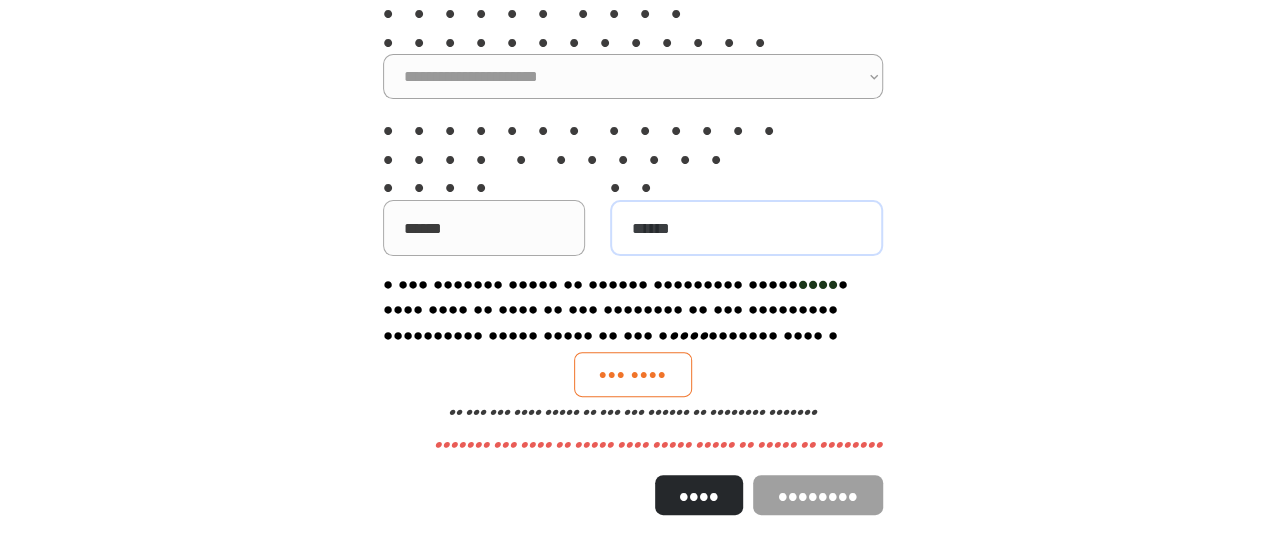 scroll, scrollTop: 205, scrollLeft: 0, axis: vertical 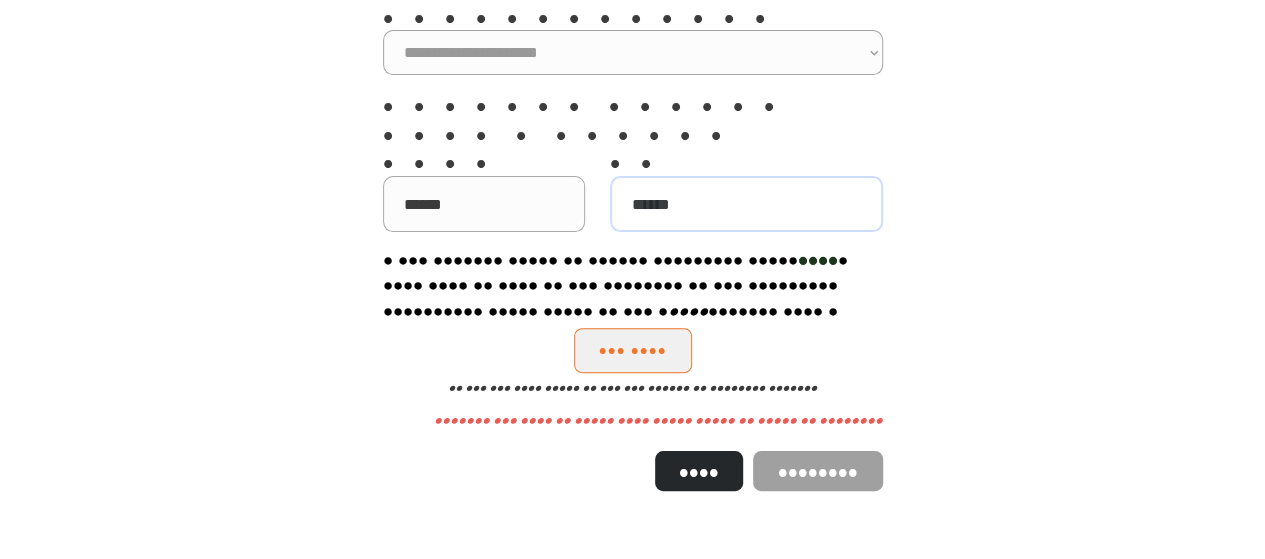 type on "••••••" 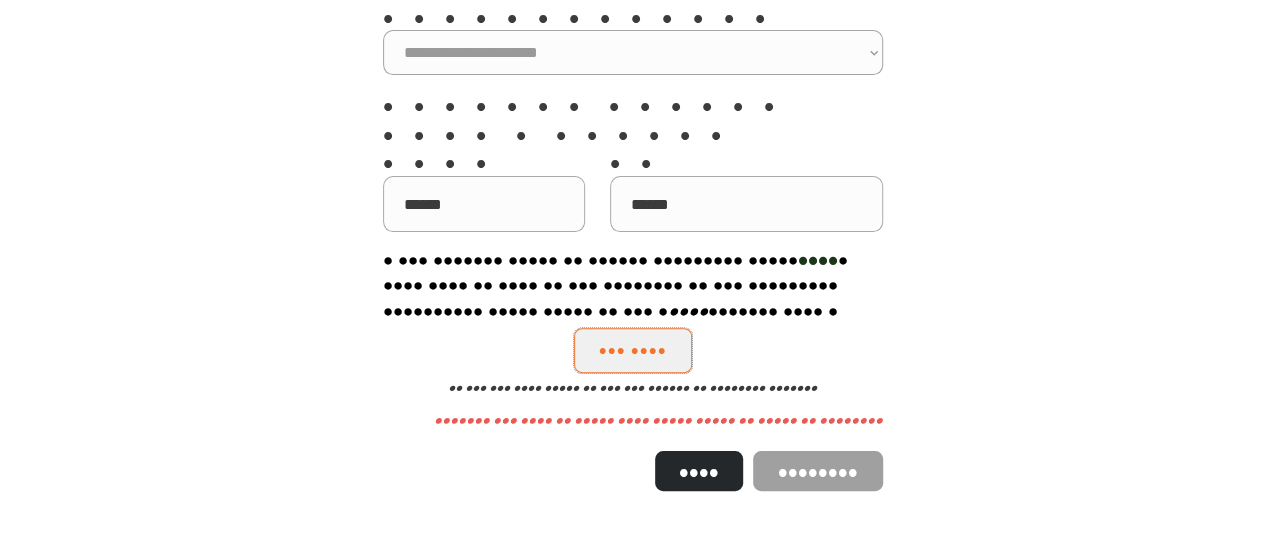 click on "••• ••••" at bounding box center (633, 350) 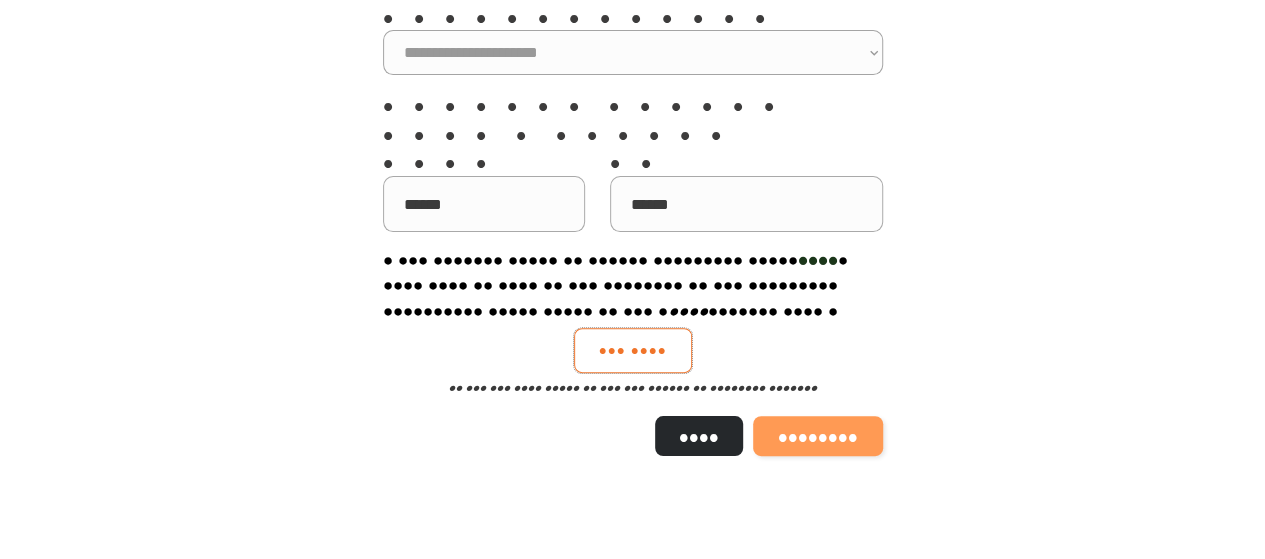 click on "••••••••" at bounding box center (818, 436) 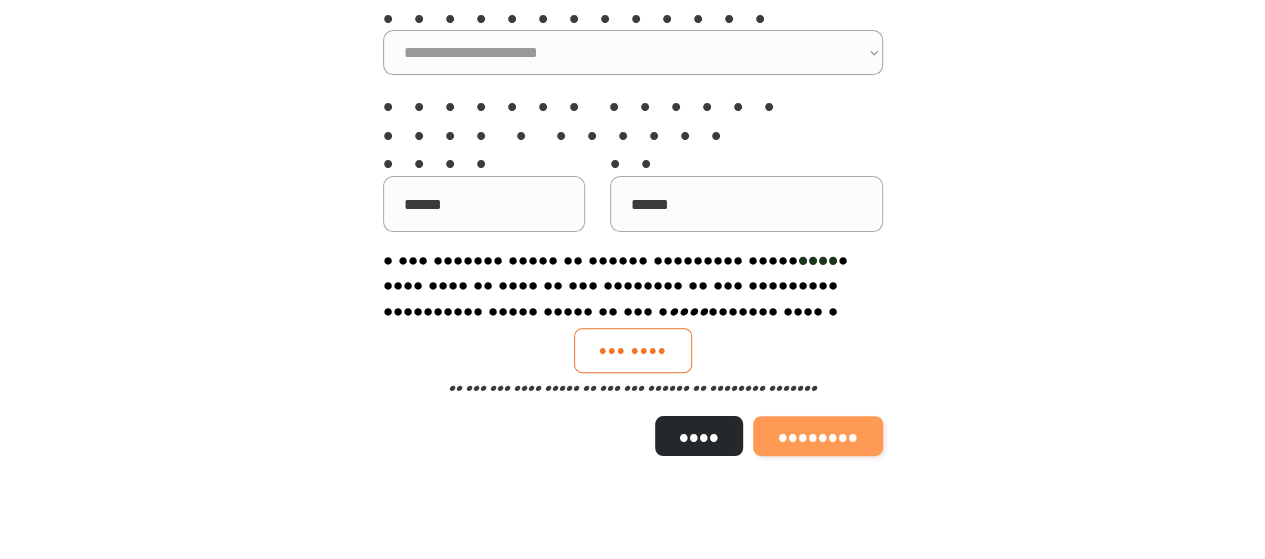 scroll, scrollTop: 0, scrollLeft: 0, axis: both 